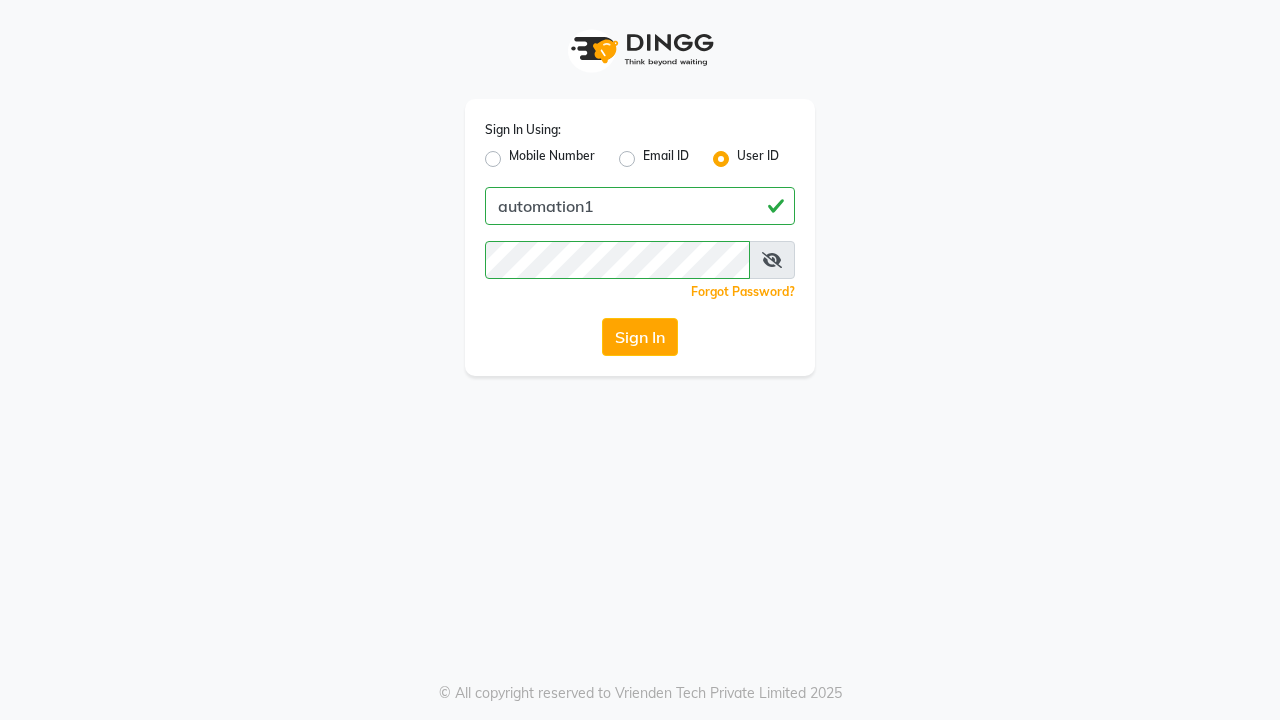 scroll, scrollTop: 0, scrollLeft: 0, axis: both 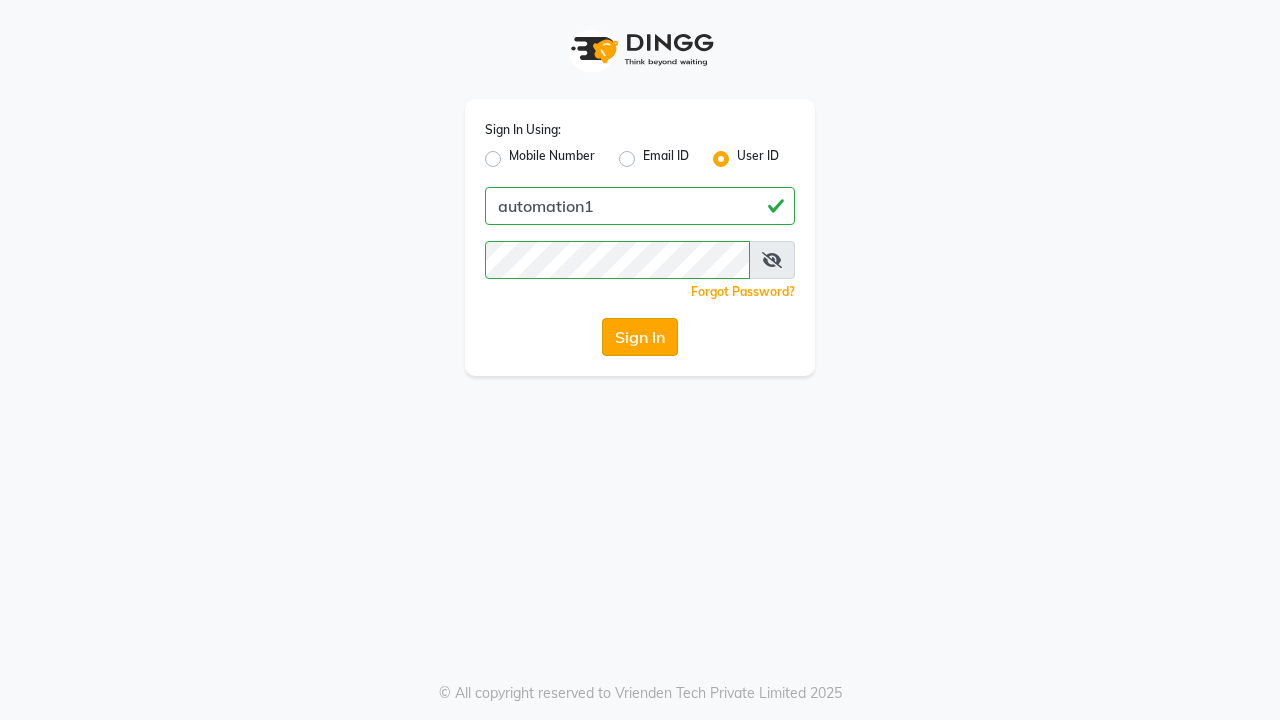 click on "Sign In" 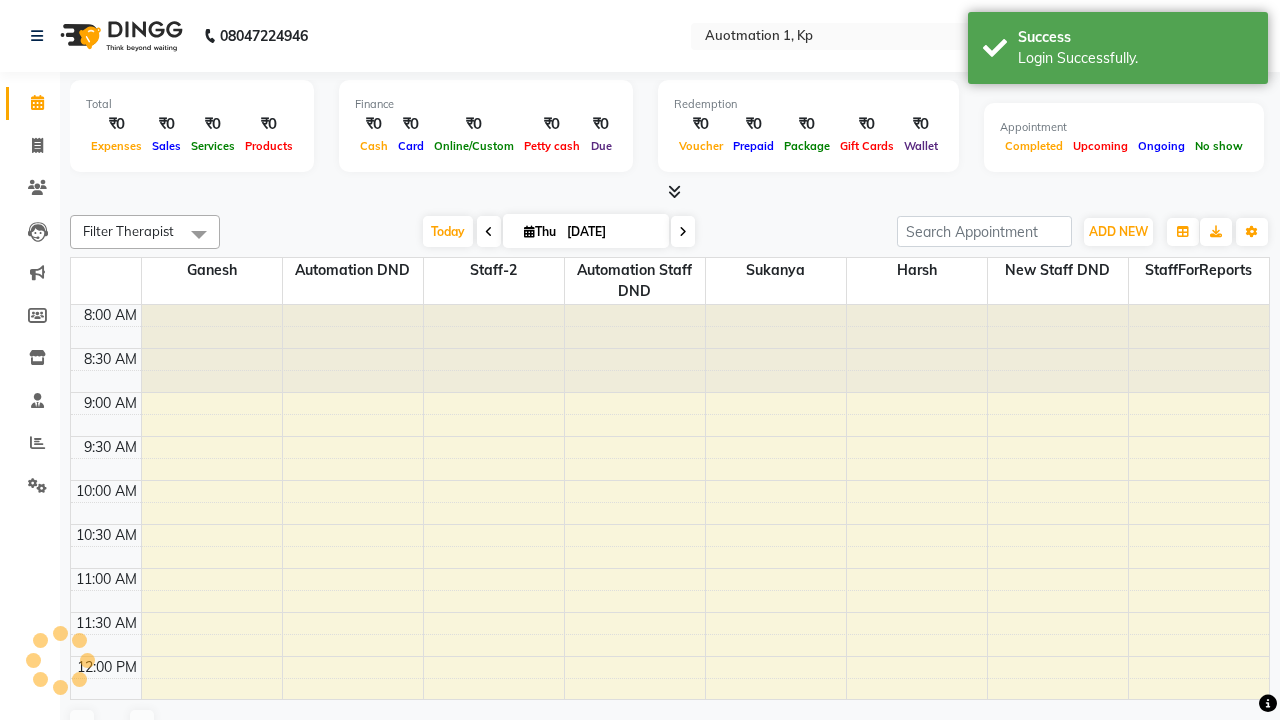 select on "en" 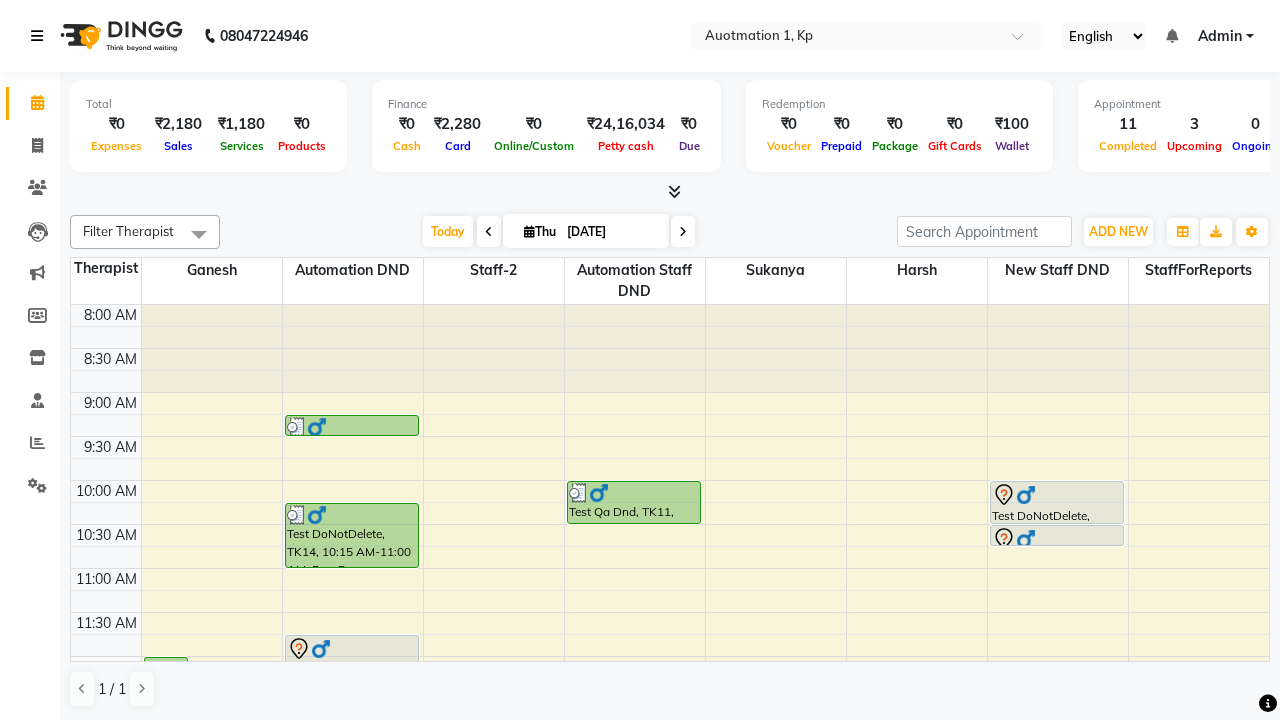 click at bounding box center [37, 36] 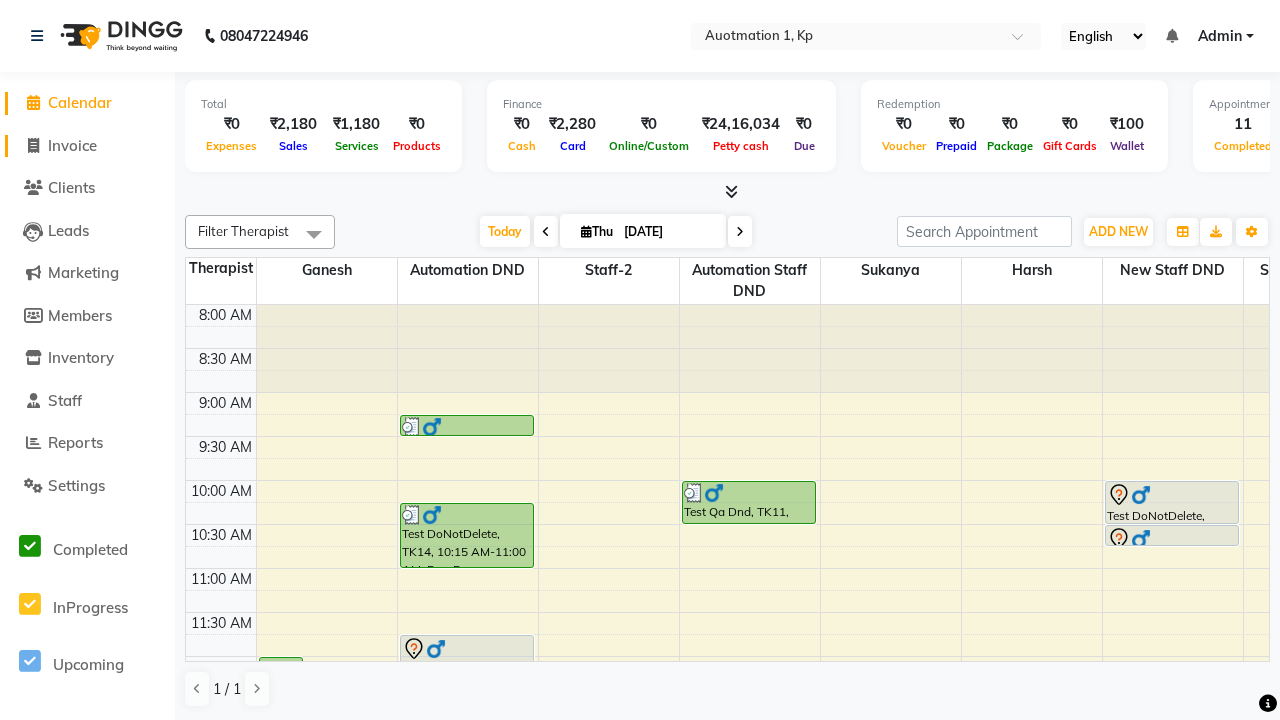 click on "Invoice" 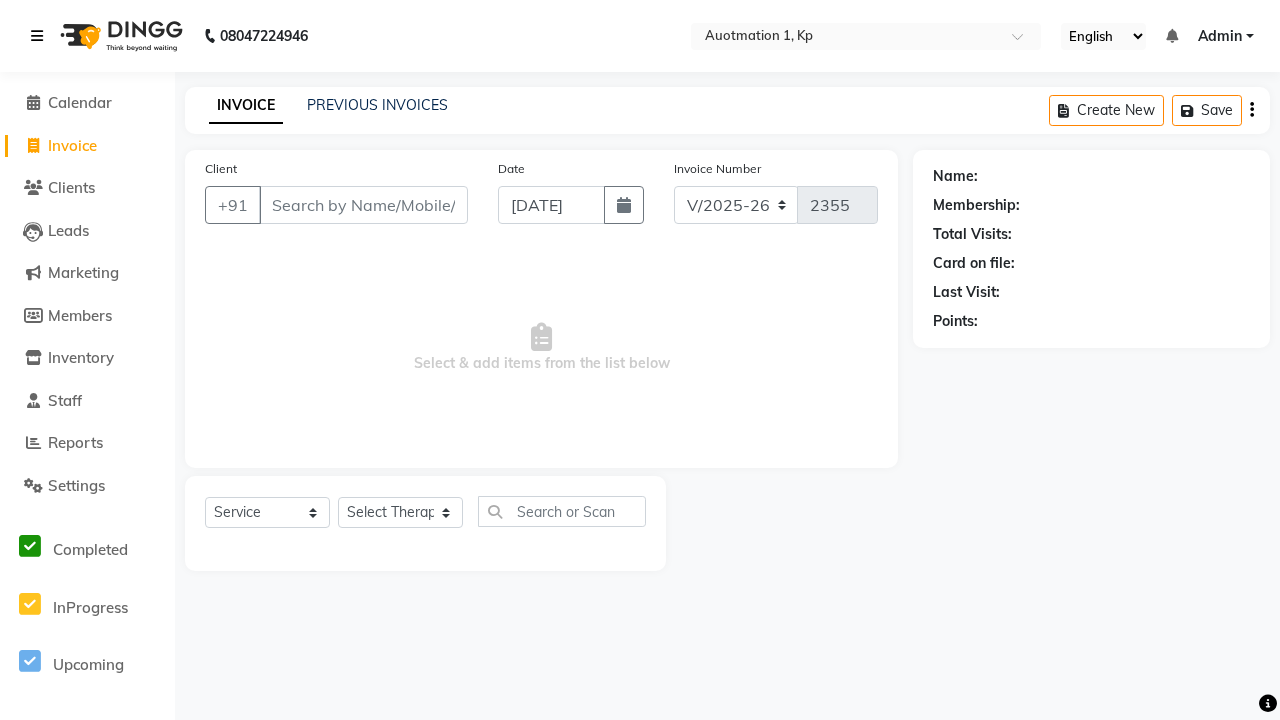 click at bounding box center (37, 36) 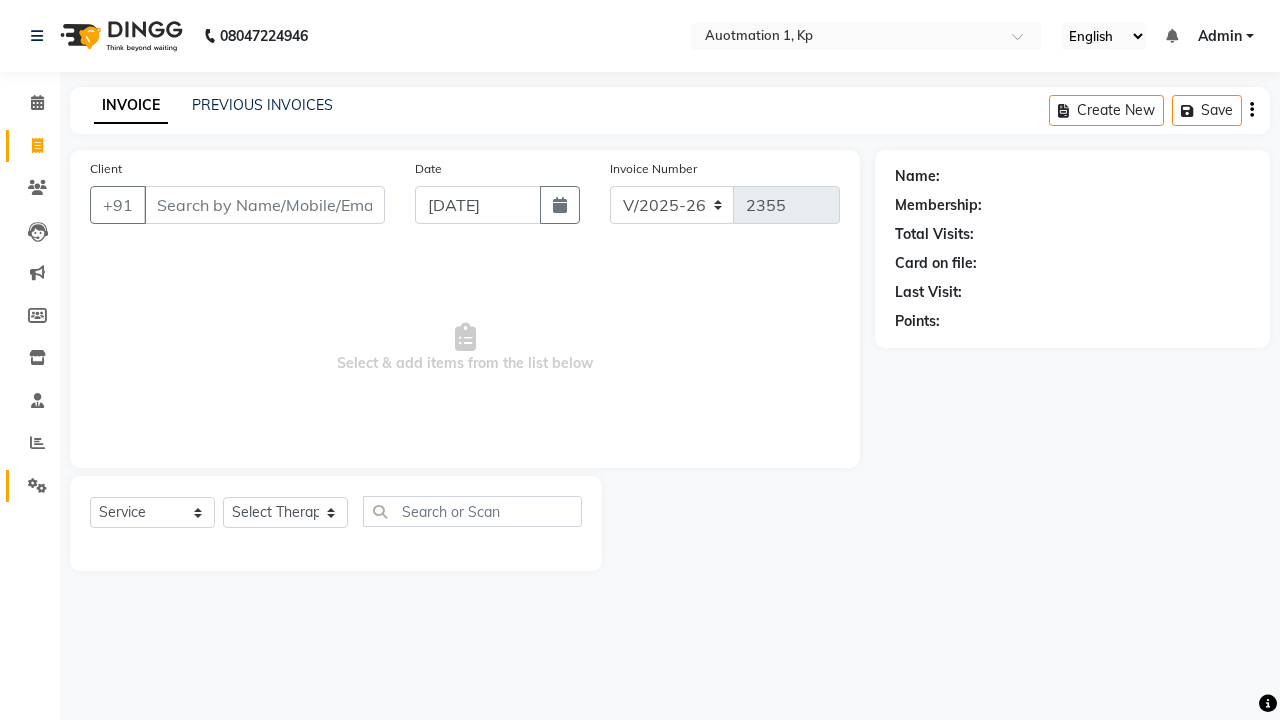 click 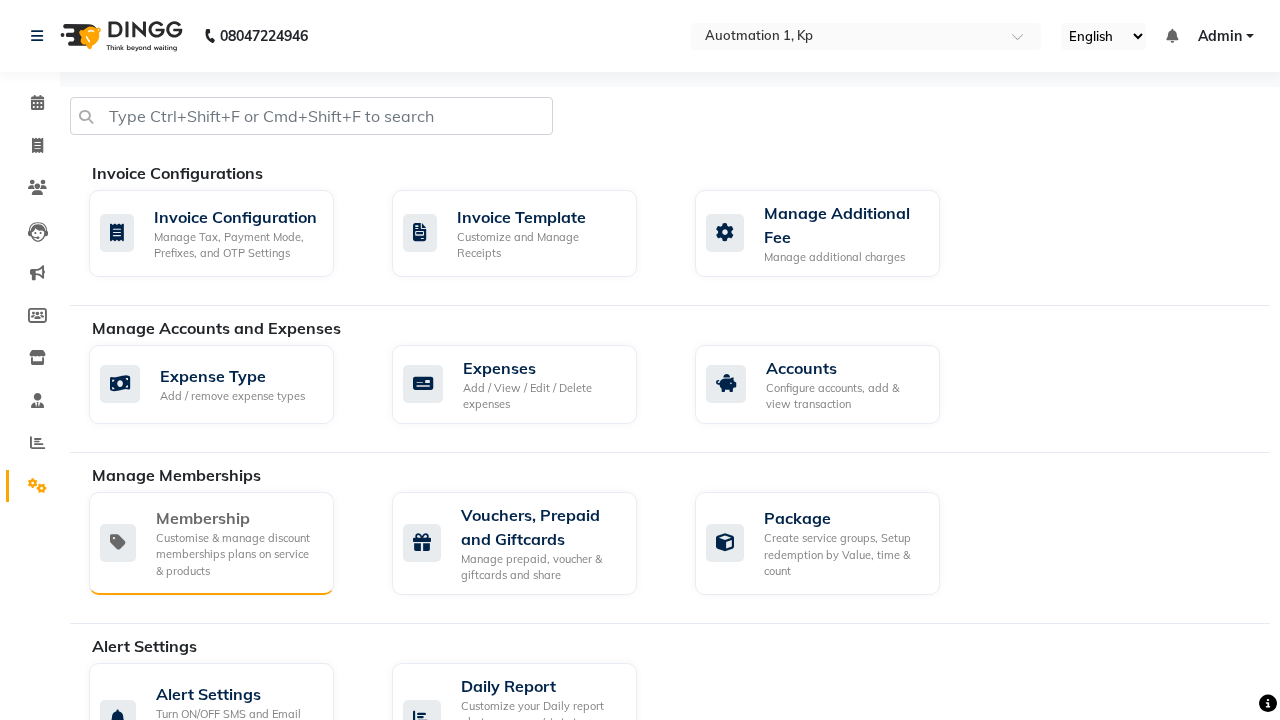 click on "Membership" 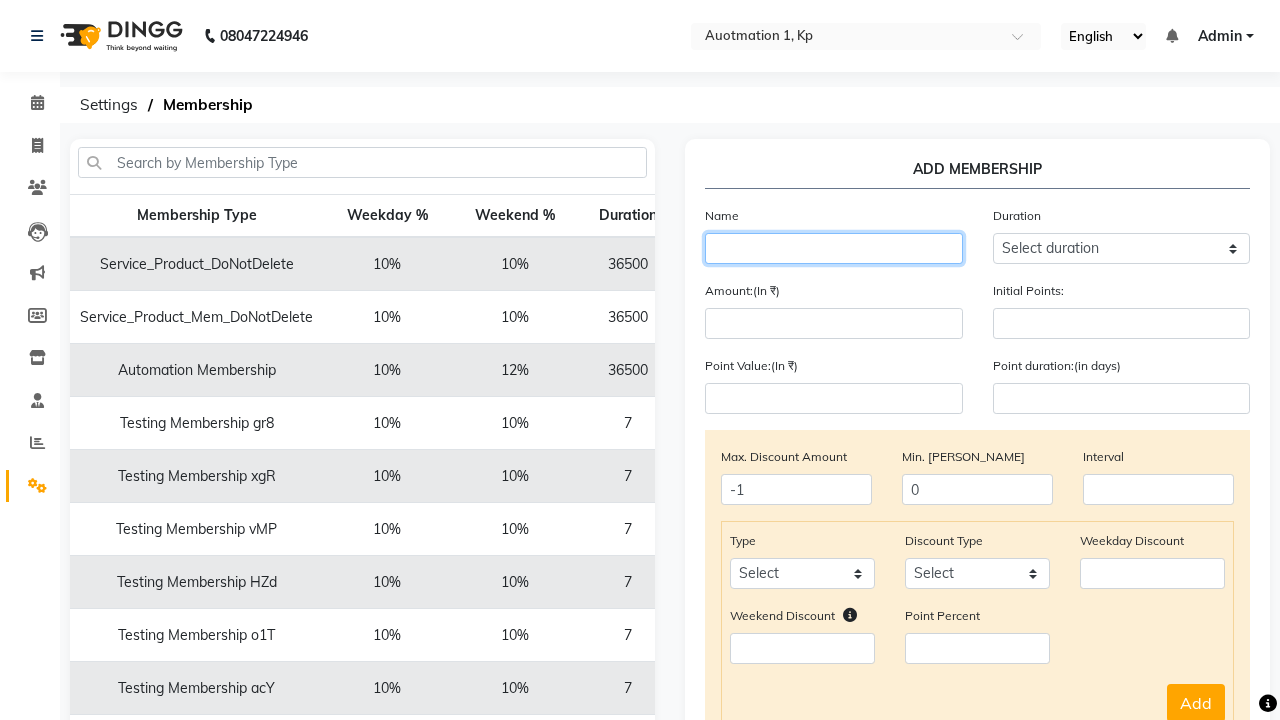 type on "Testing Membership CzX" 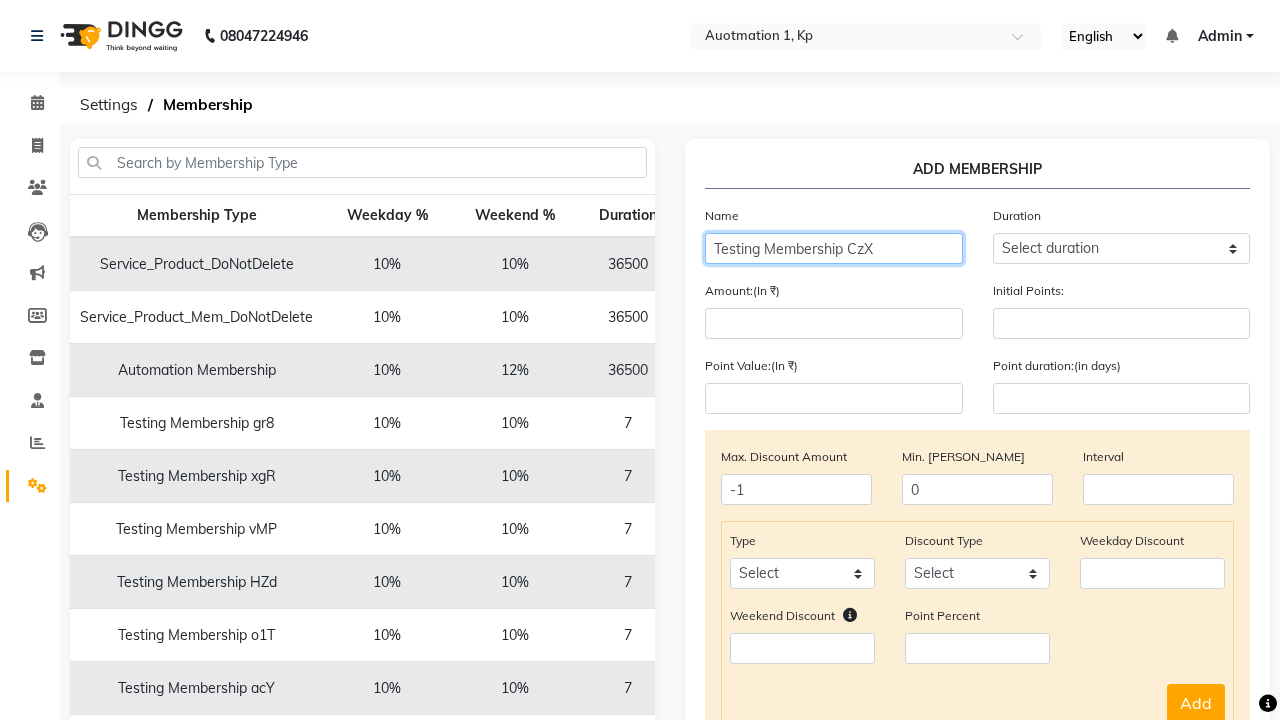 select on "1: 7" 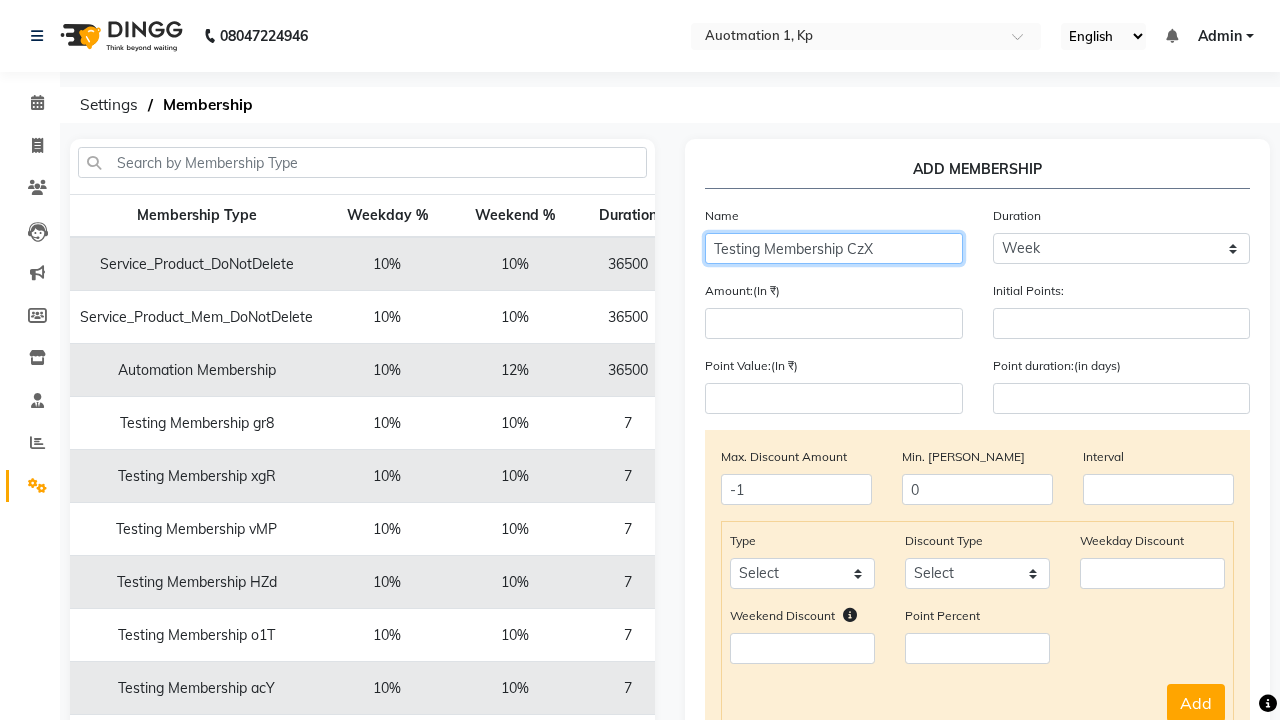 type on "7" 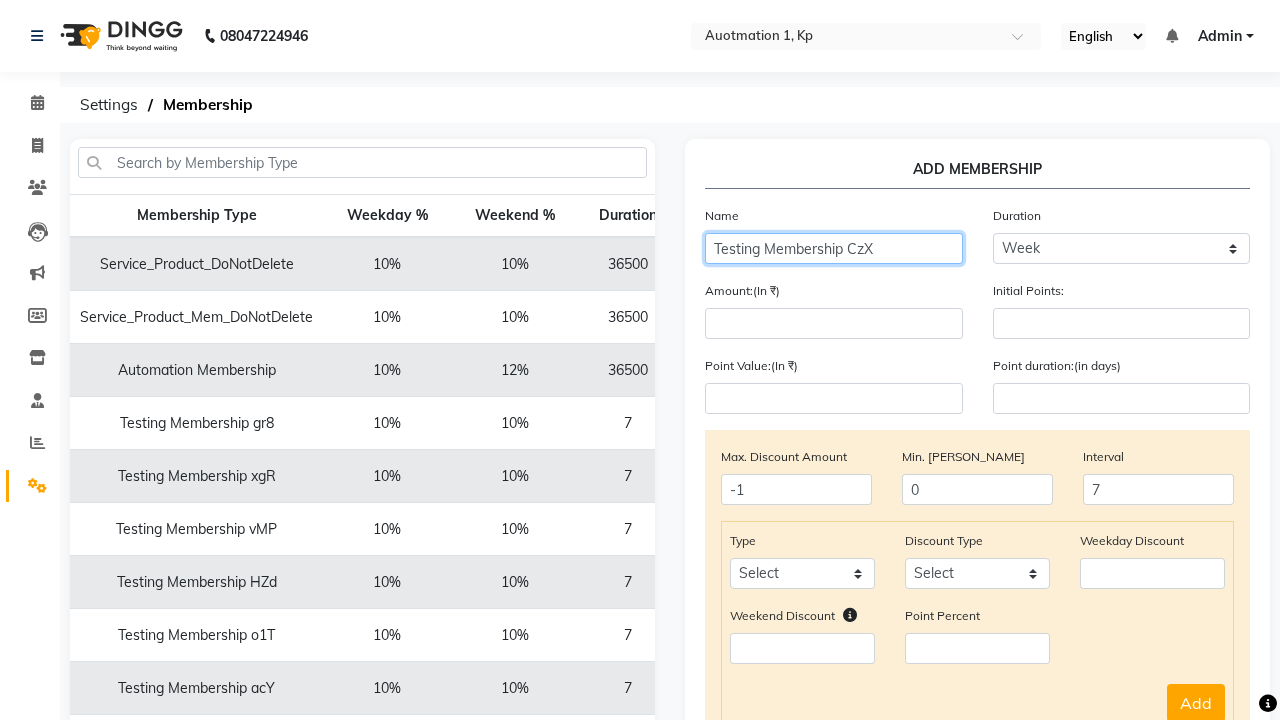 type on "Testing Membership CzX" 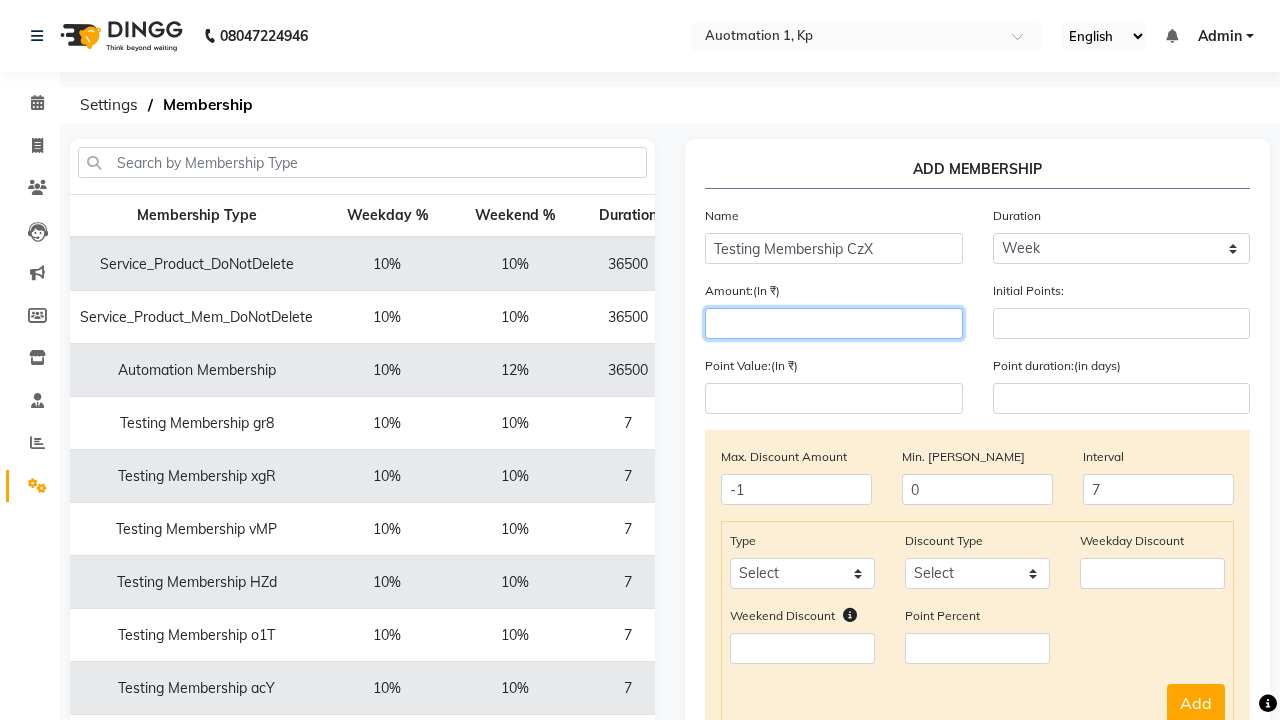 type on "1000" 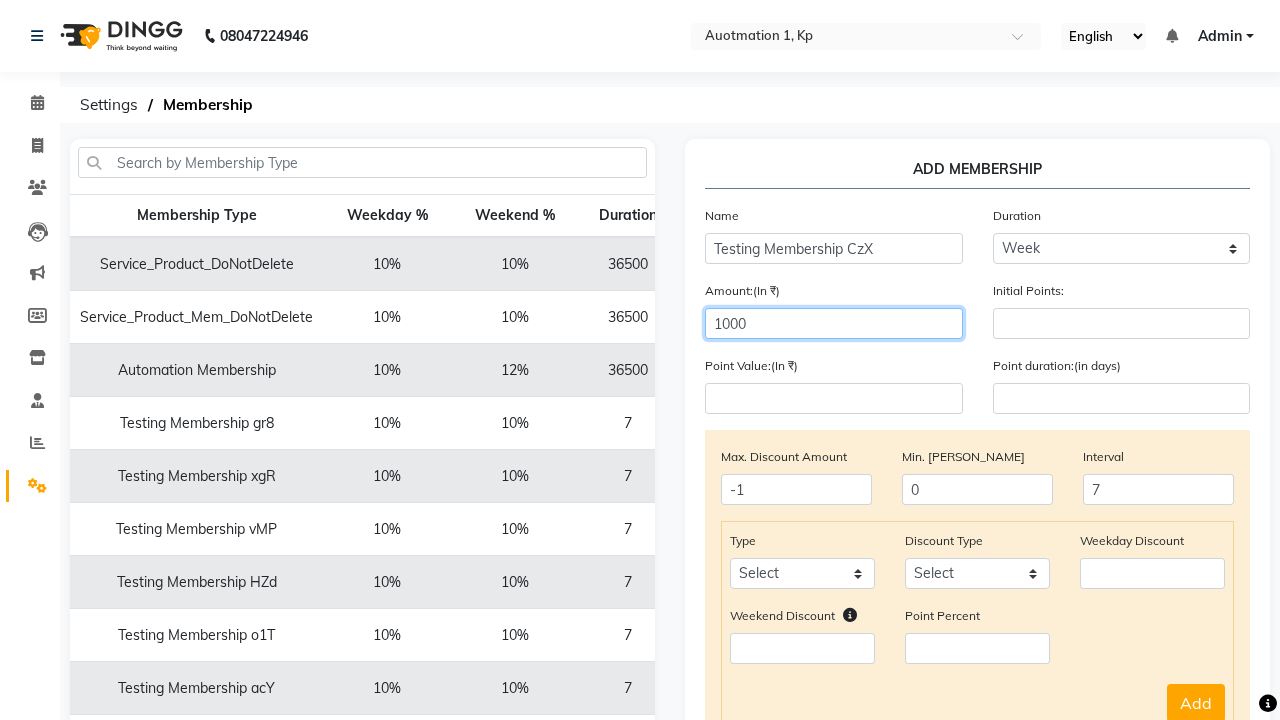 select on "service" 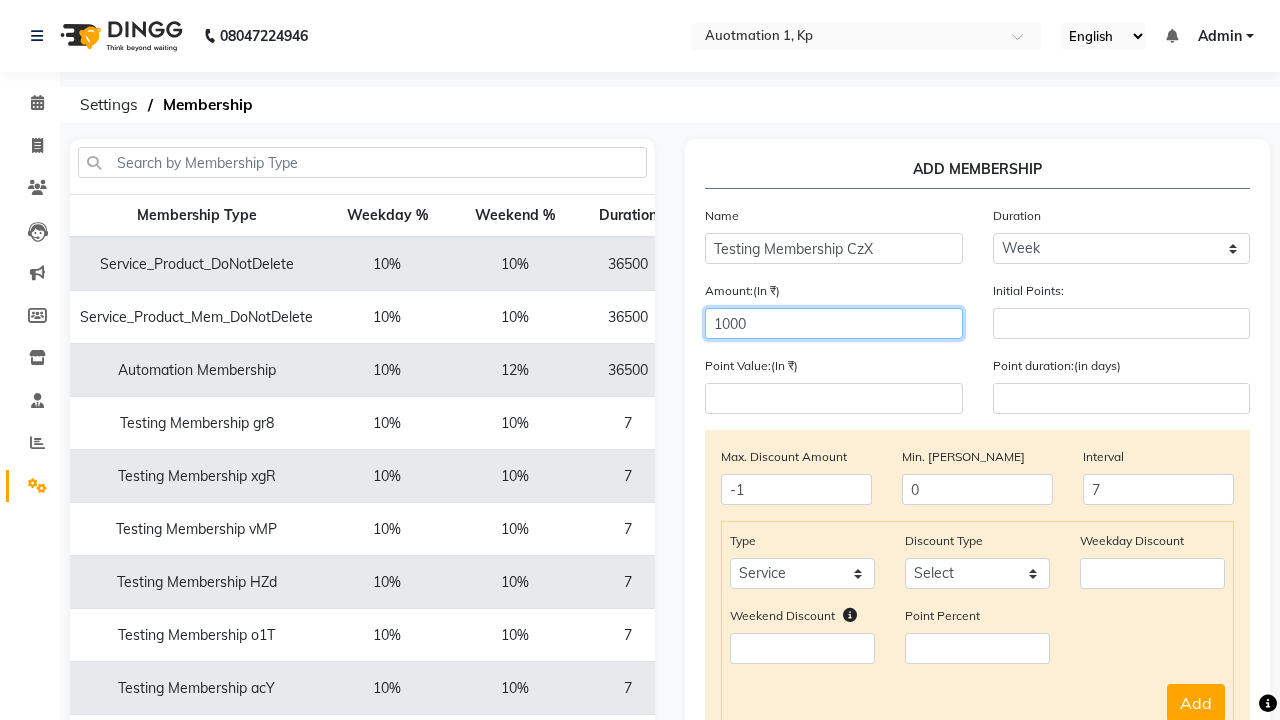 select on "Percent" 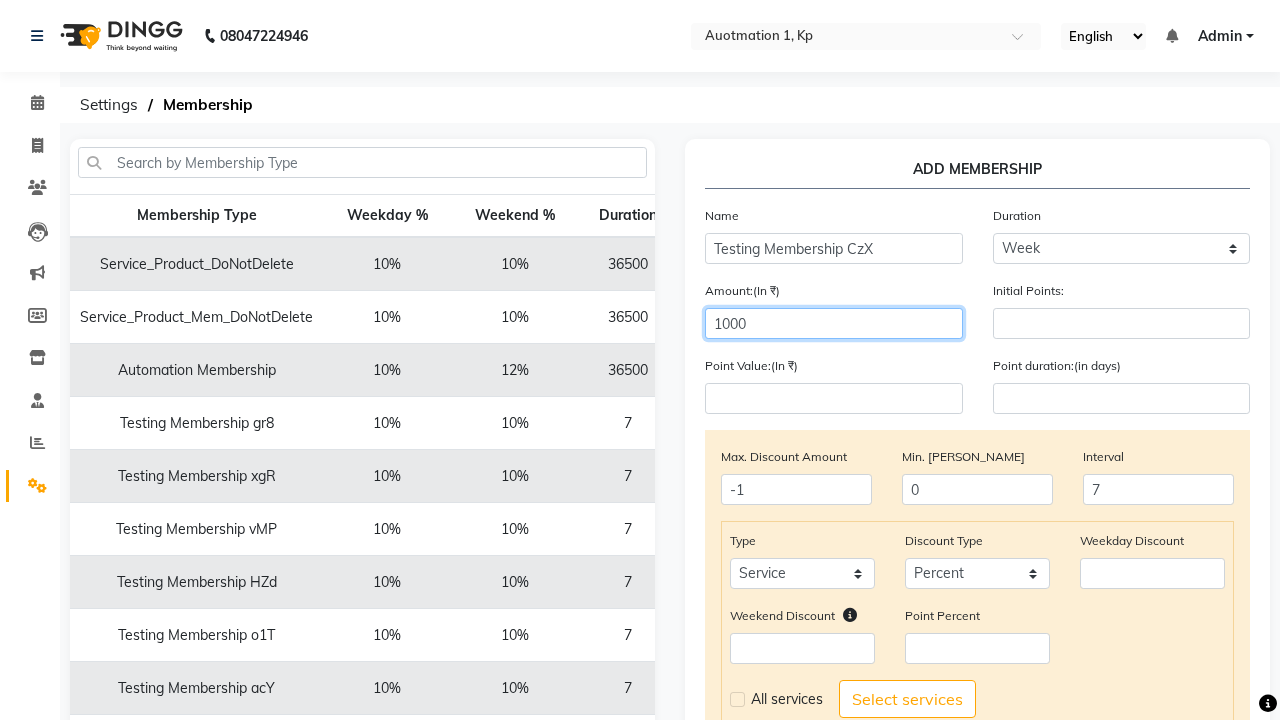 type on "1000" 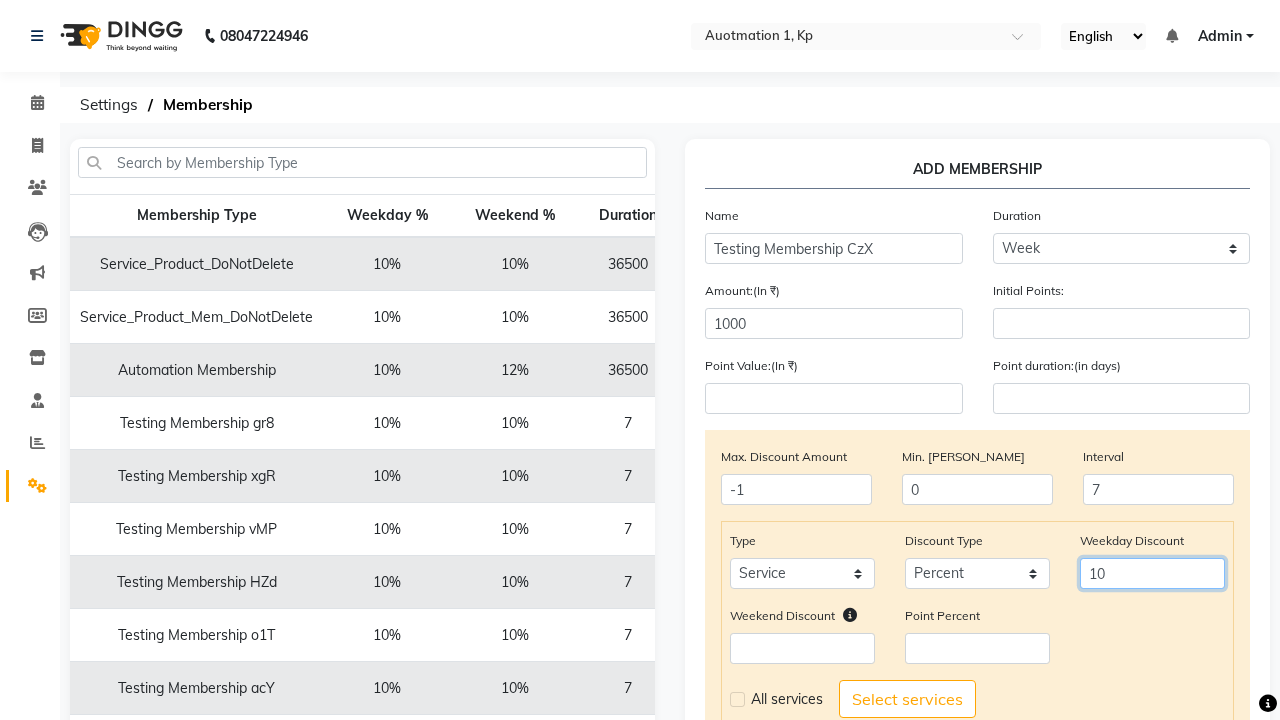 type on "10" 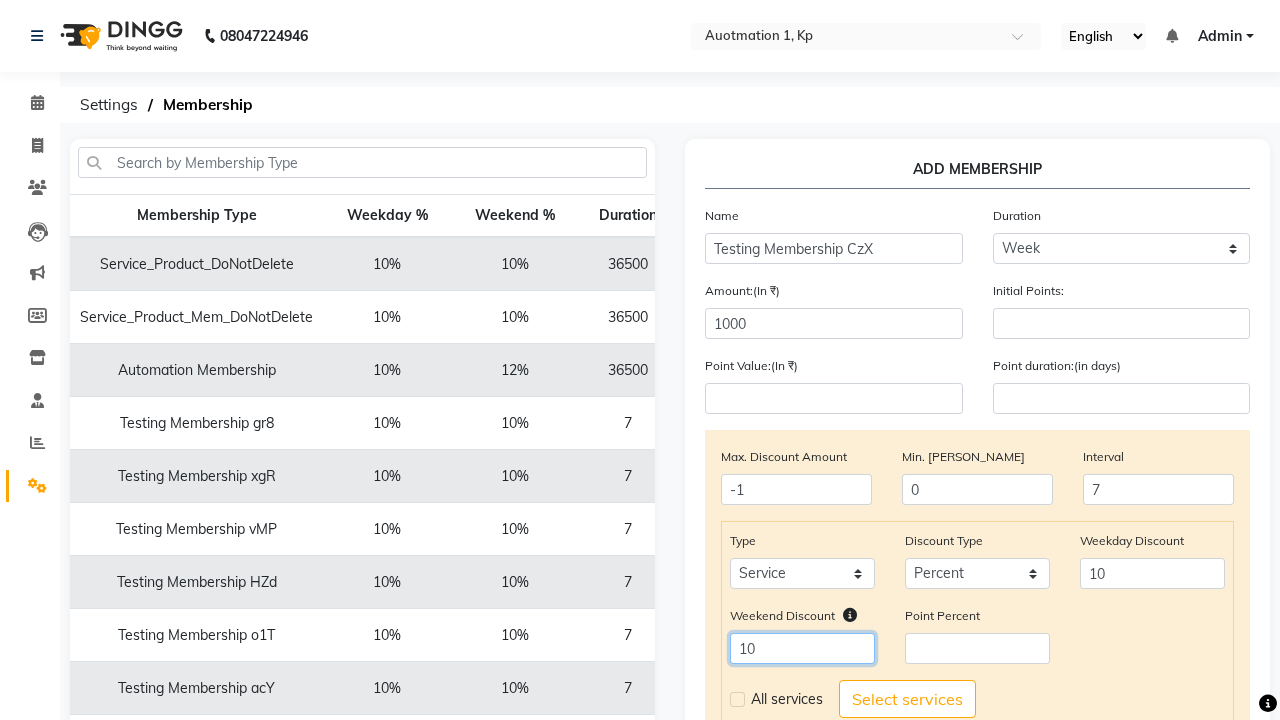 type on "10" 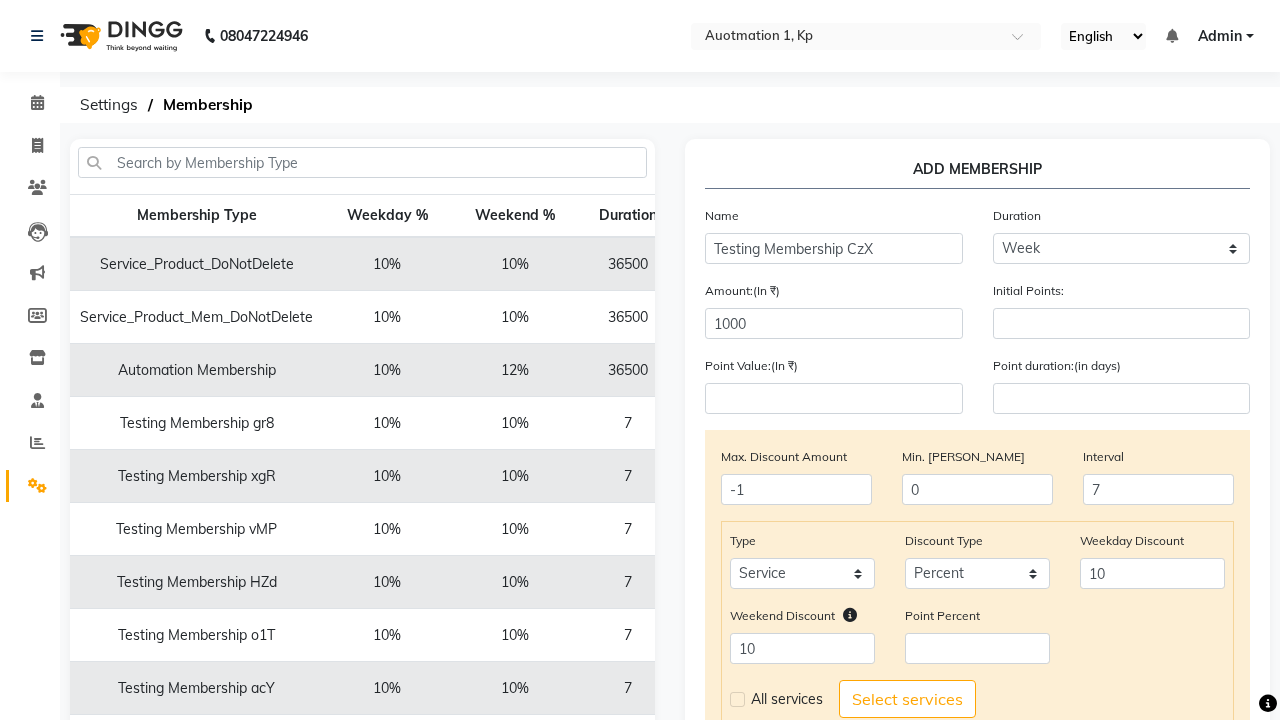 click 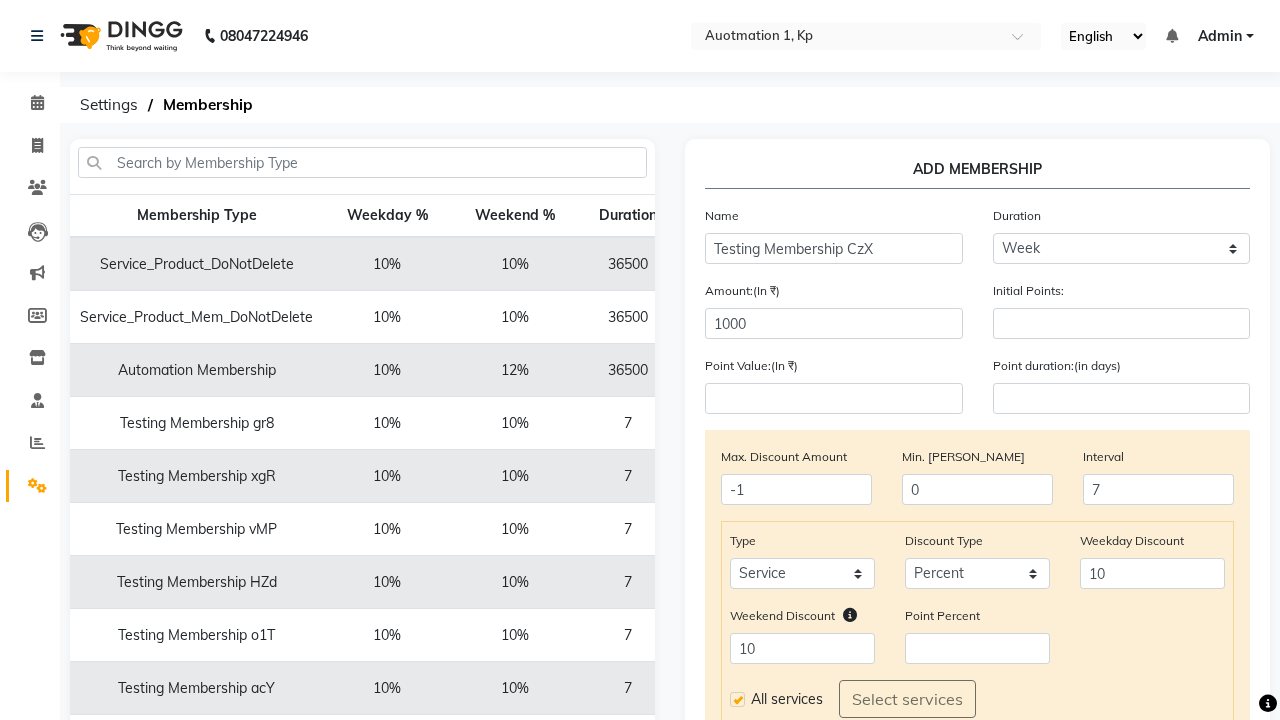 click on "Add" 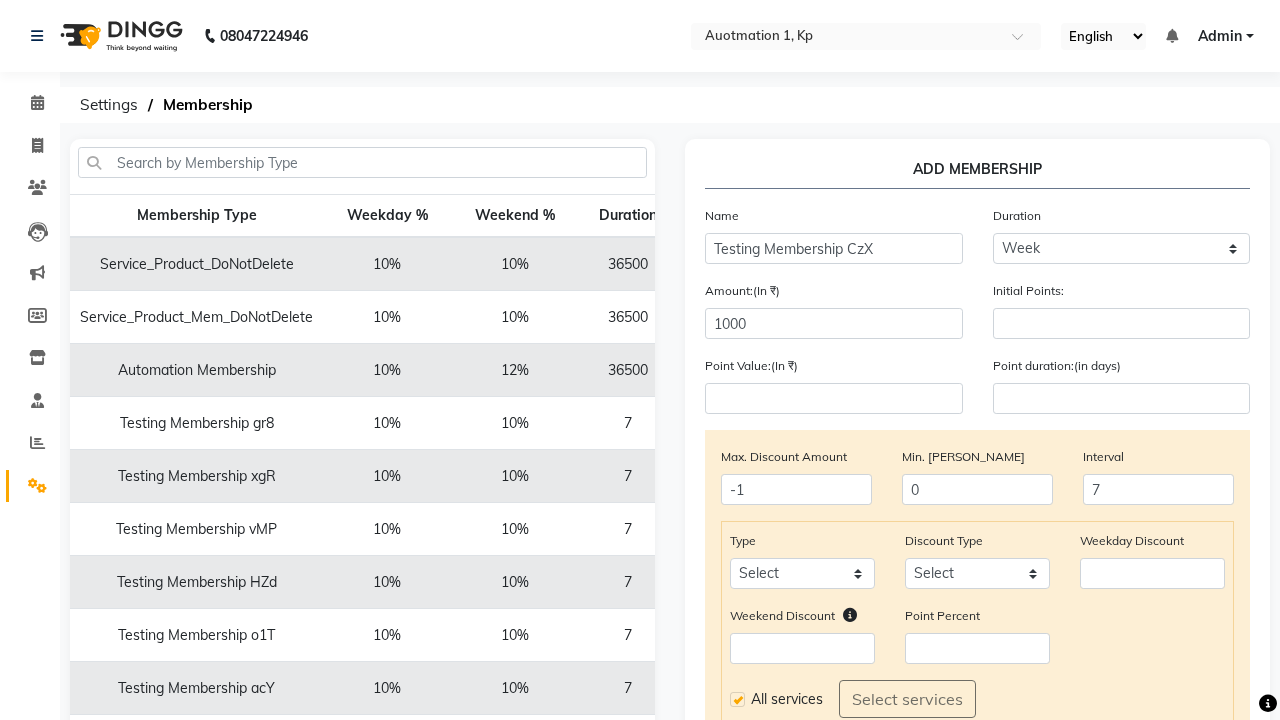 scroll, scrollTop: 334, scrollLeft: 0, axis: vertical 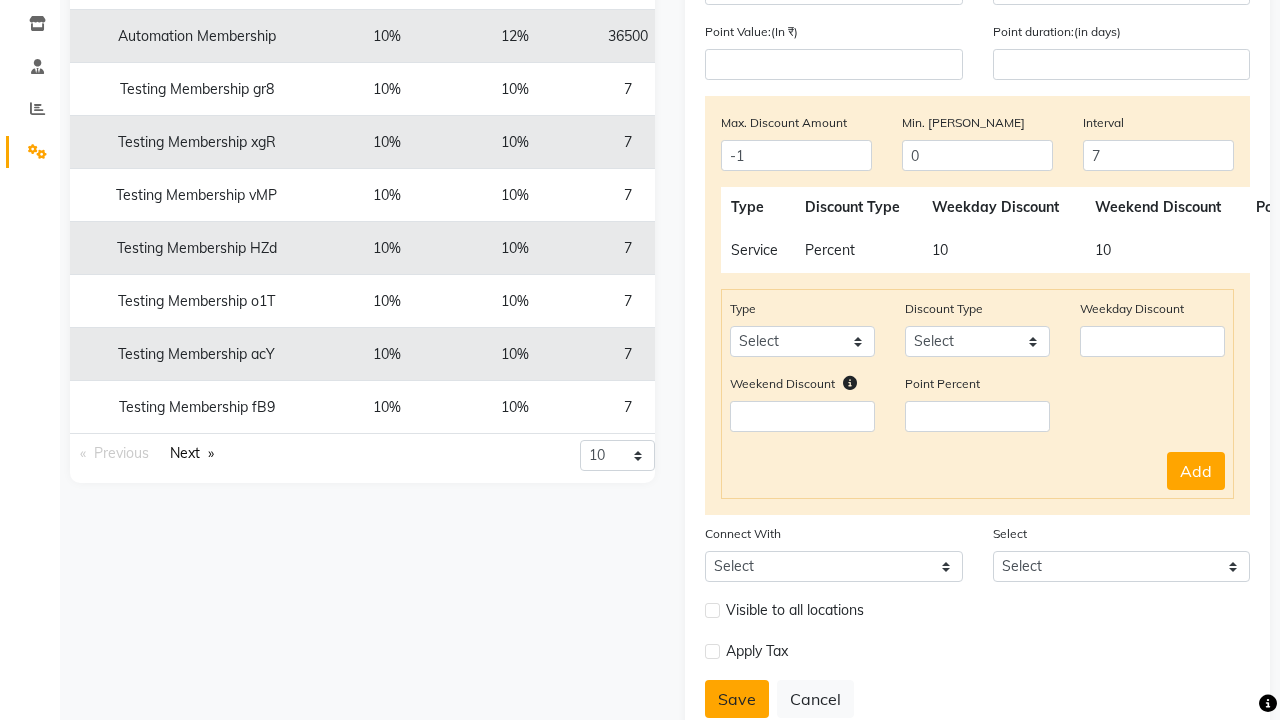 click on "Save" 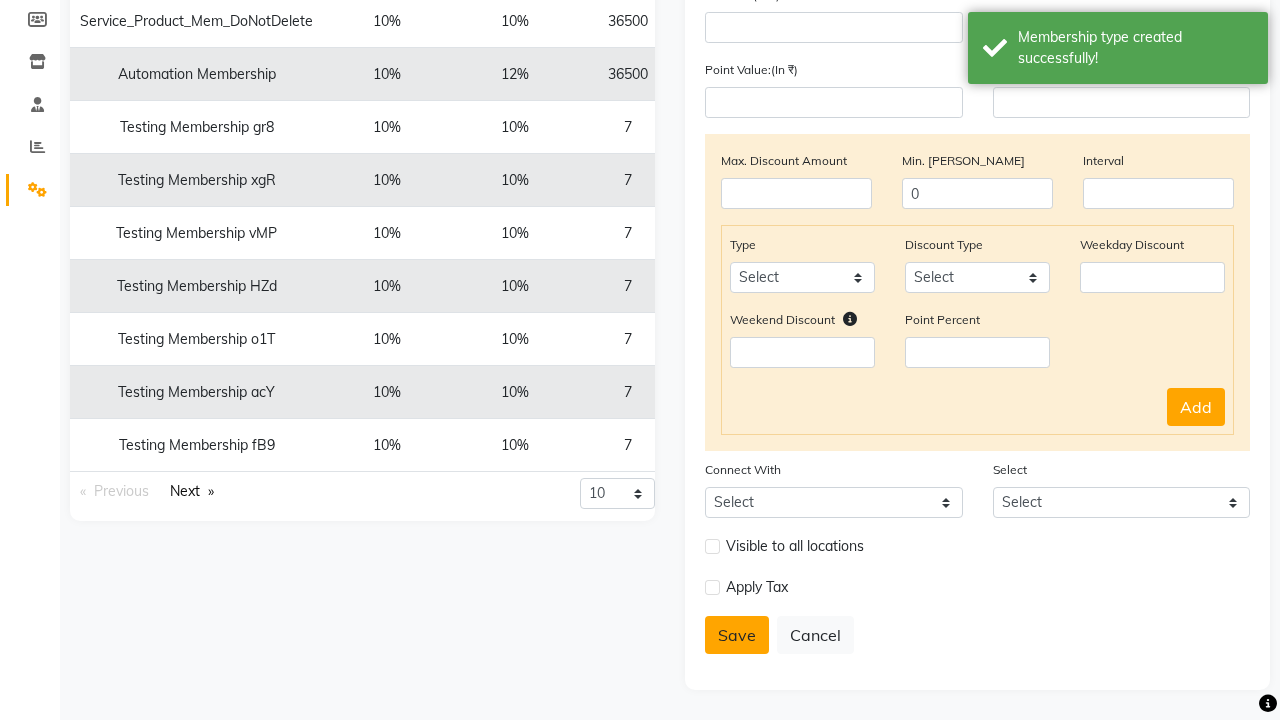 scroll, scrollTop: 296, scrollLeft: 0, axis: vertical 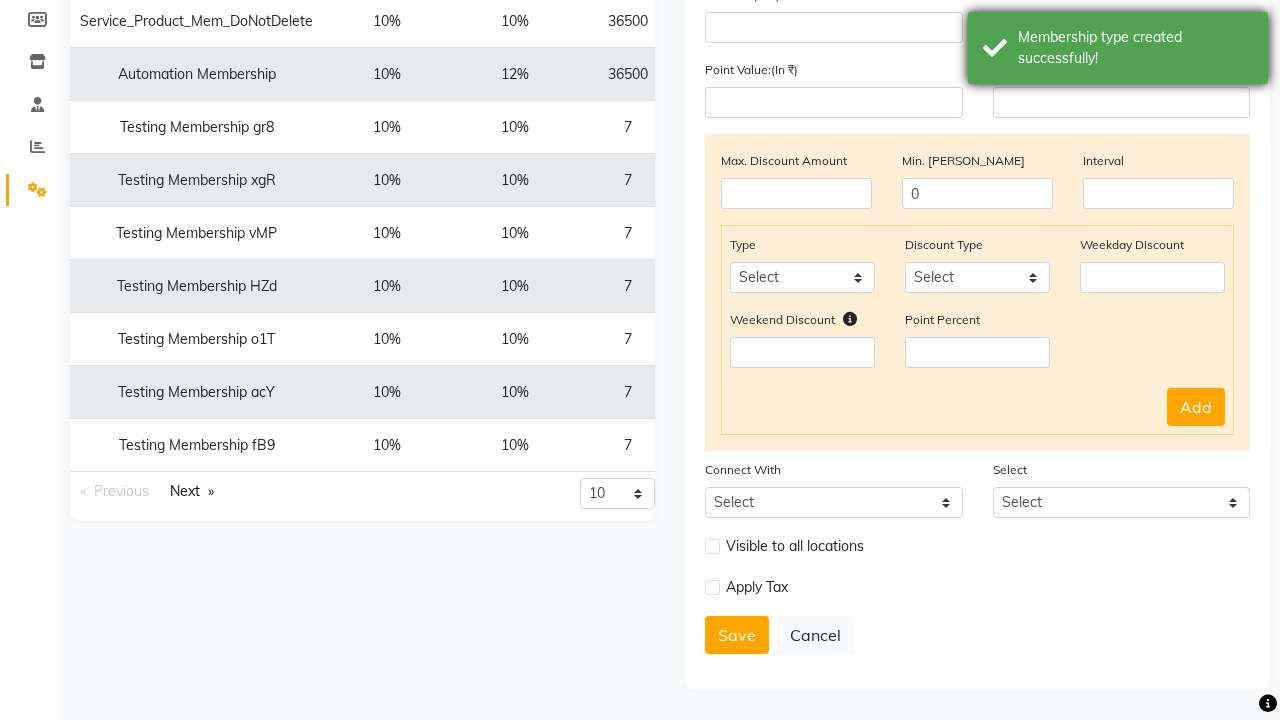 click on "Membership type created successfully!" at bounding box center [1135, 48] 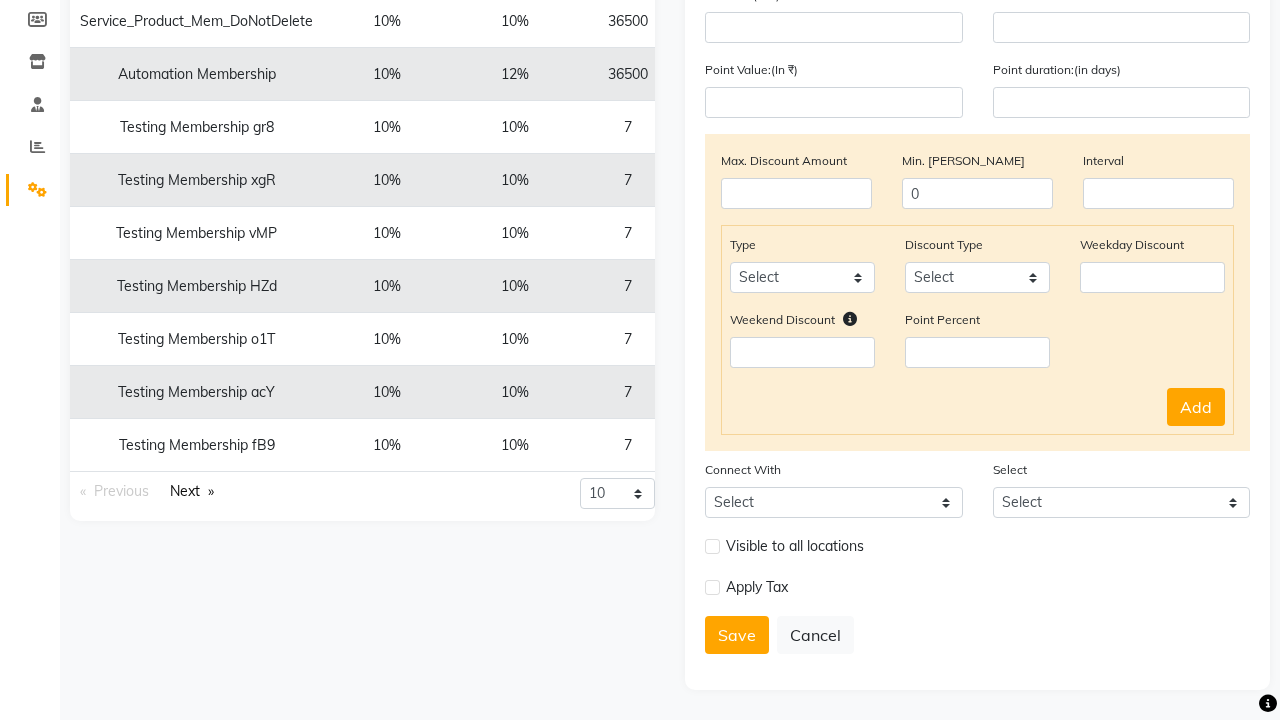 click at bounding box center (37, -260) 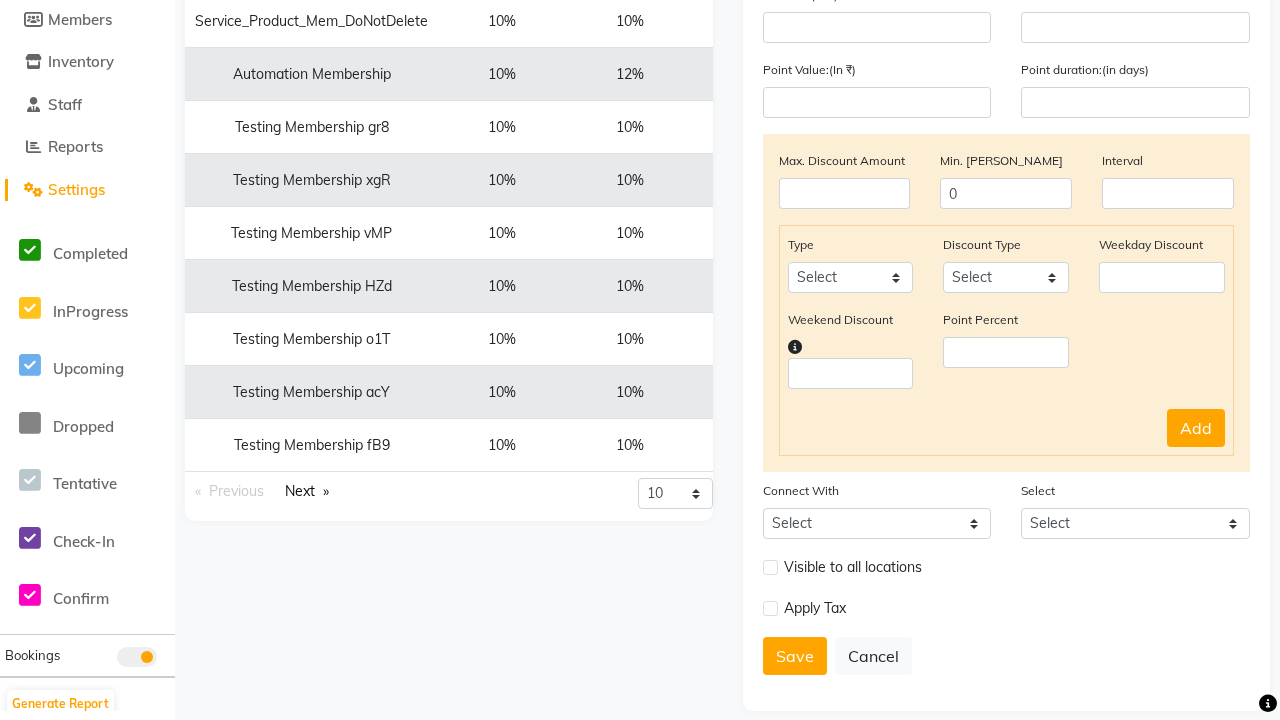 scroll, scrollTop: 0, scrollLeft: 0, axis: both 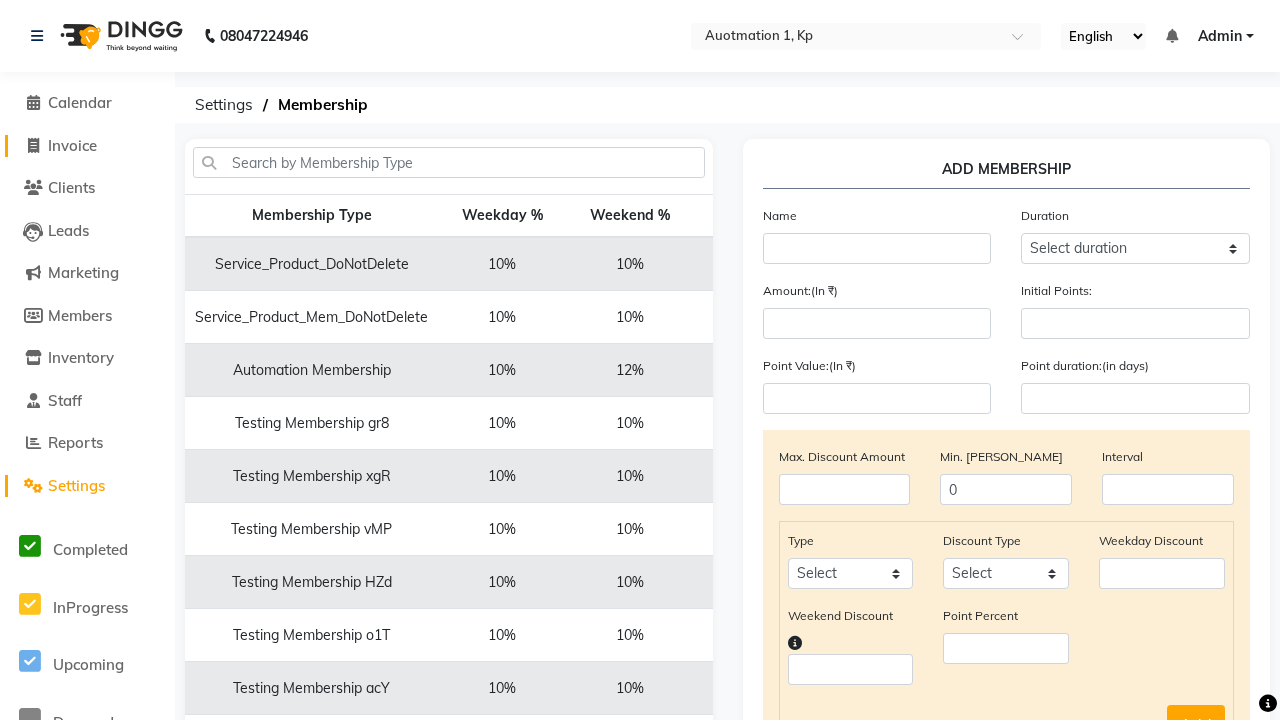click on "Invoice" 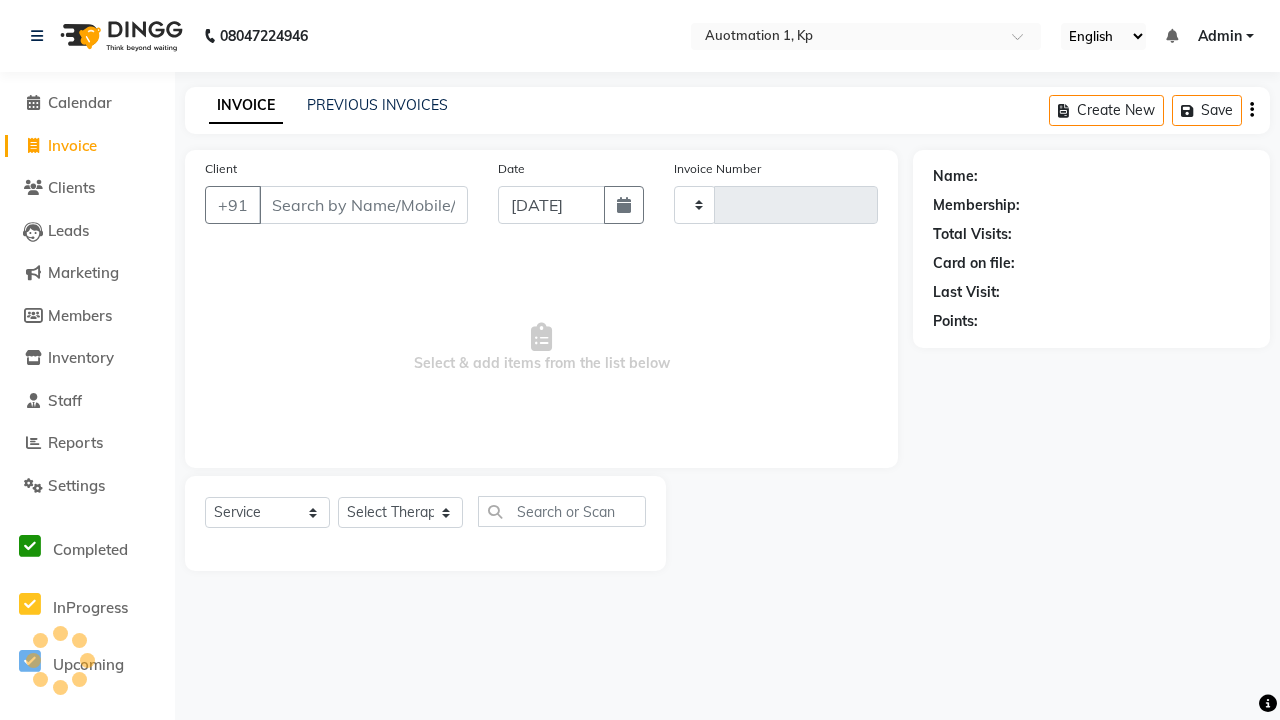 type on "2355" 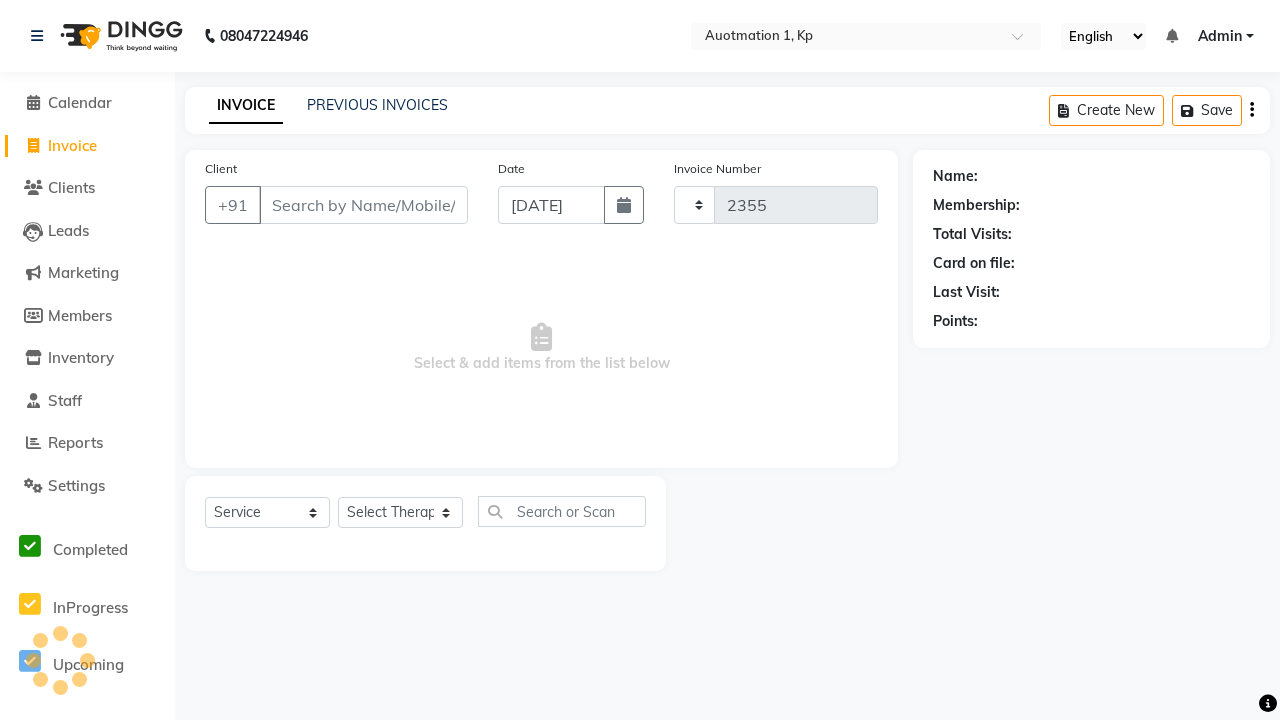 select on "150" 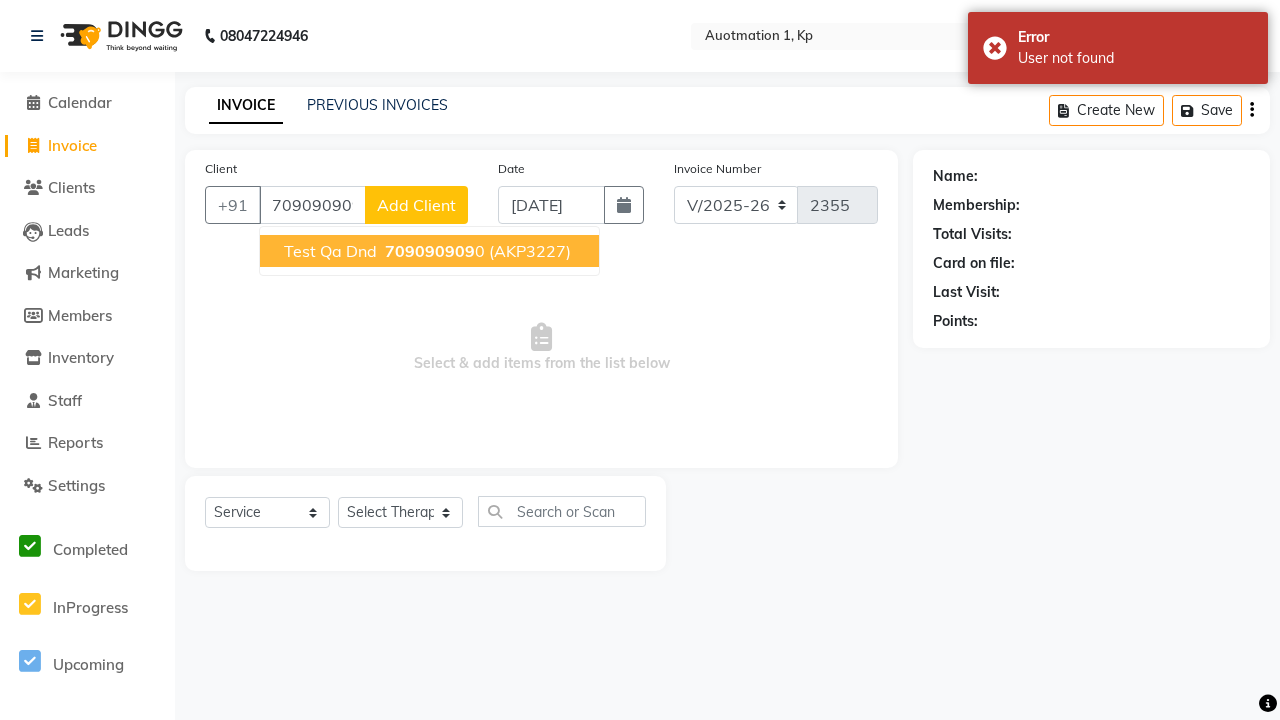 click on "709090909" at bounding box center (430, 251) 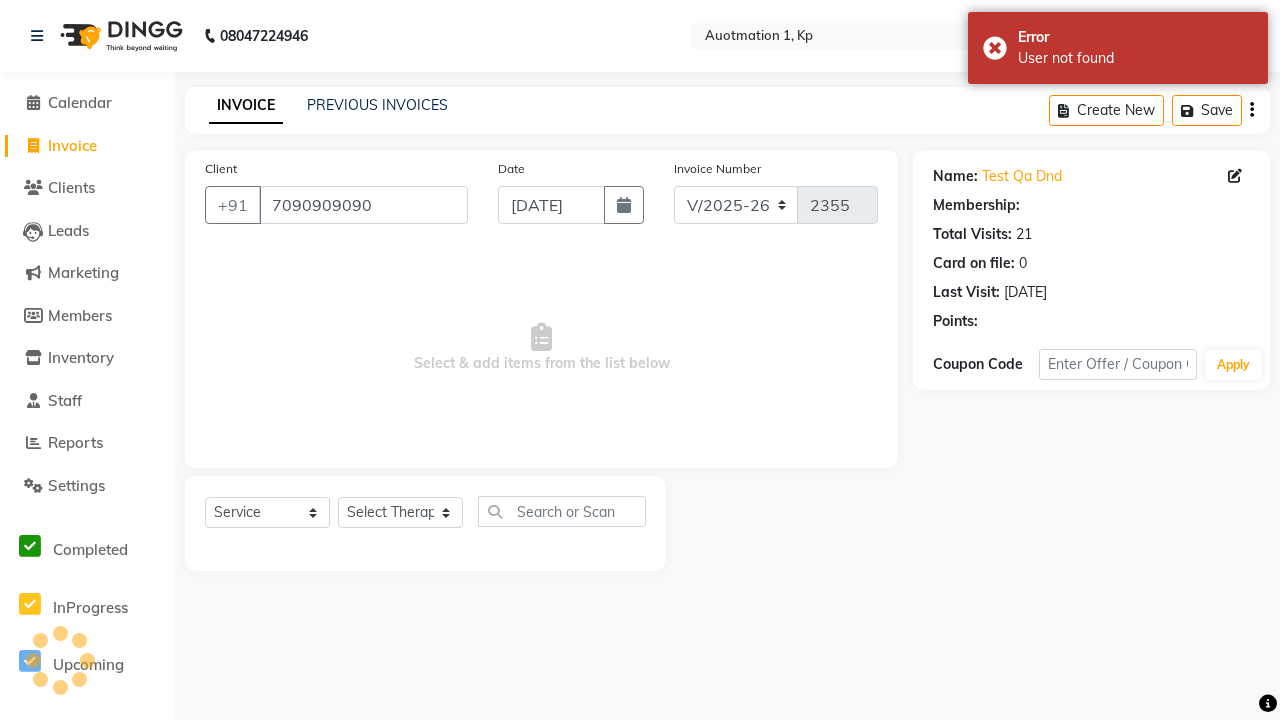 select on "1: Object" 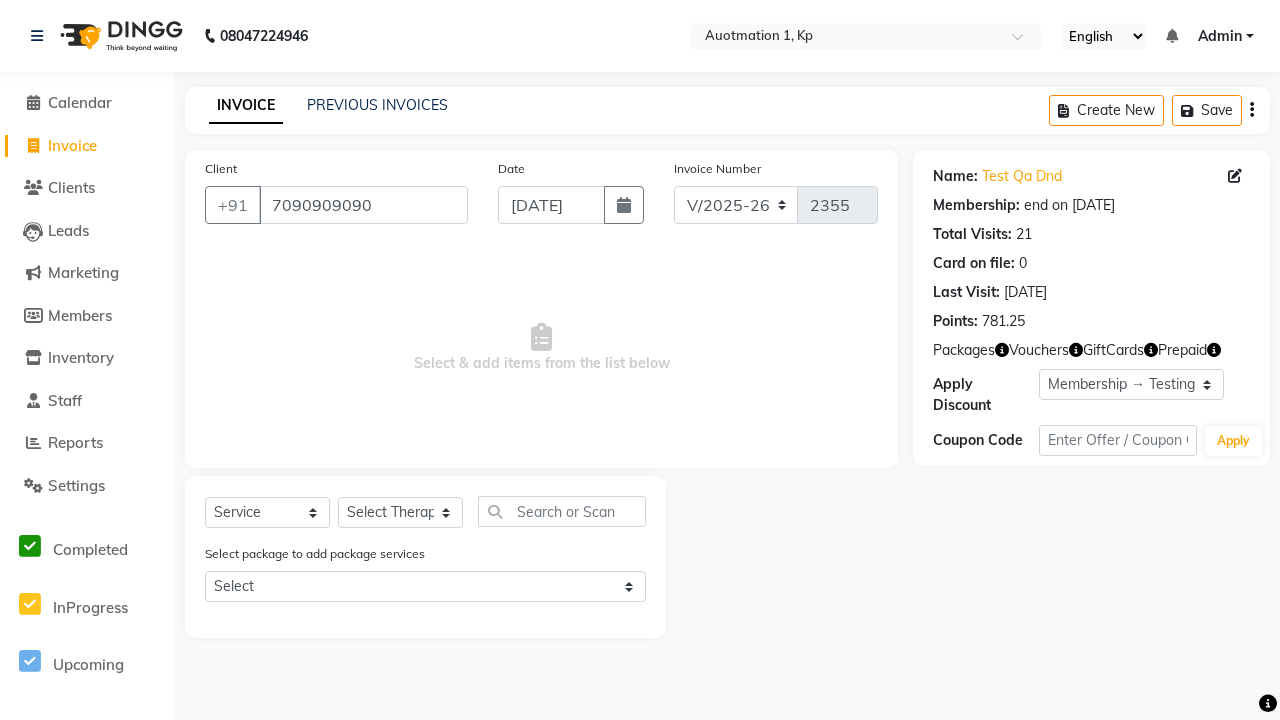 select on "membership" 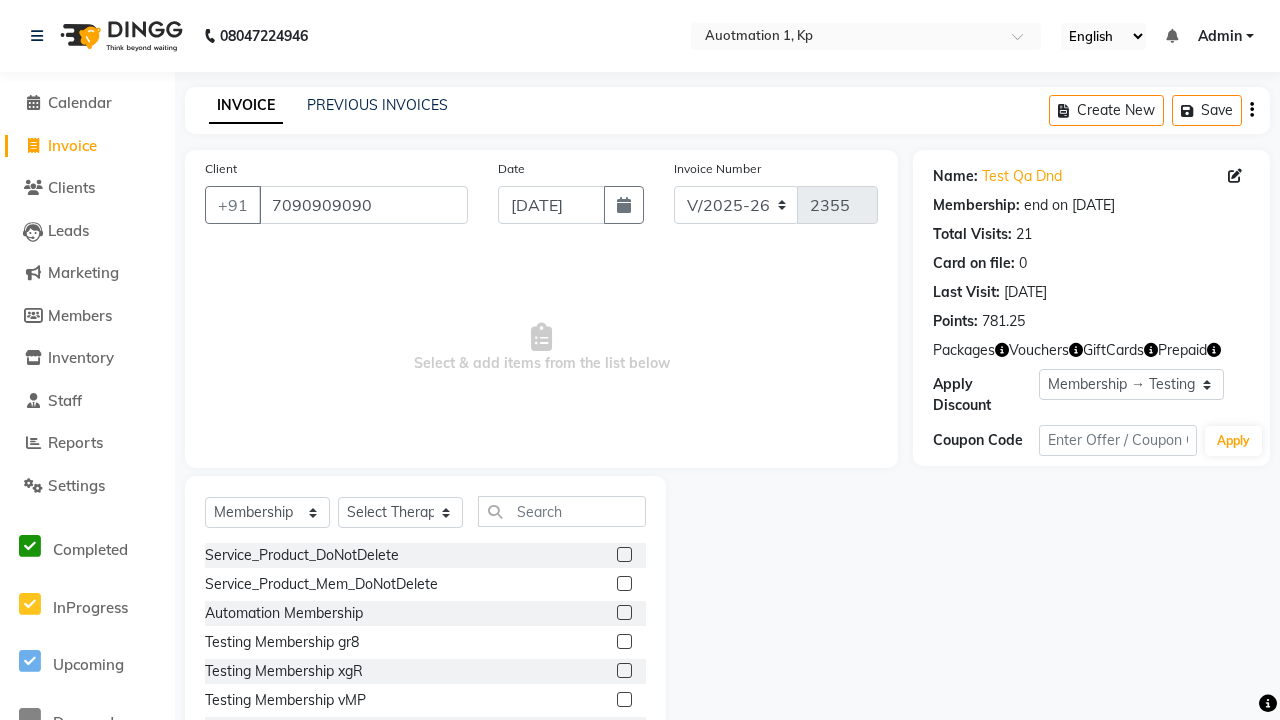select on "2102" 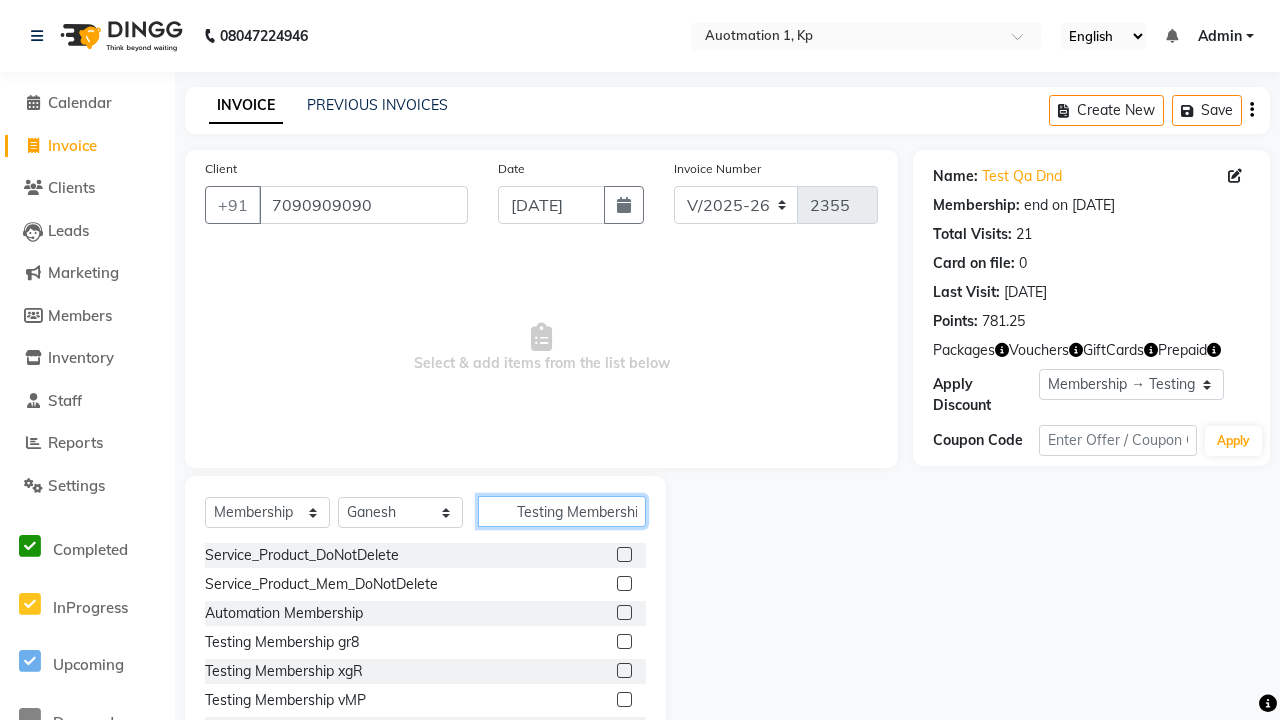 scroll, scrollTop: 0, scrollLeft: 39, axis: horizontal 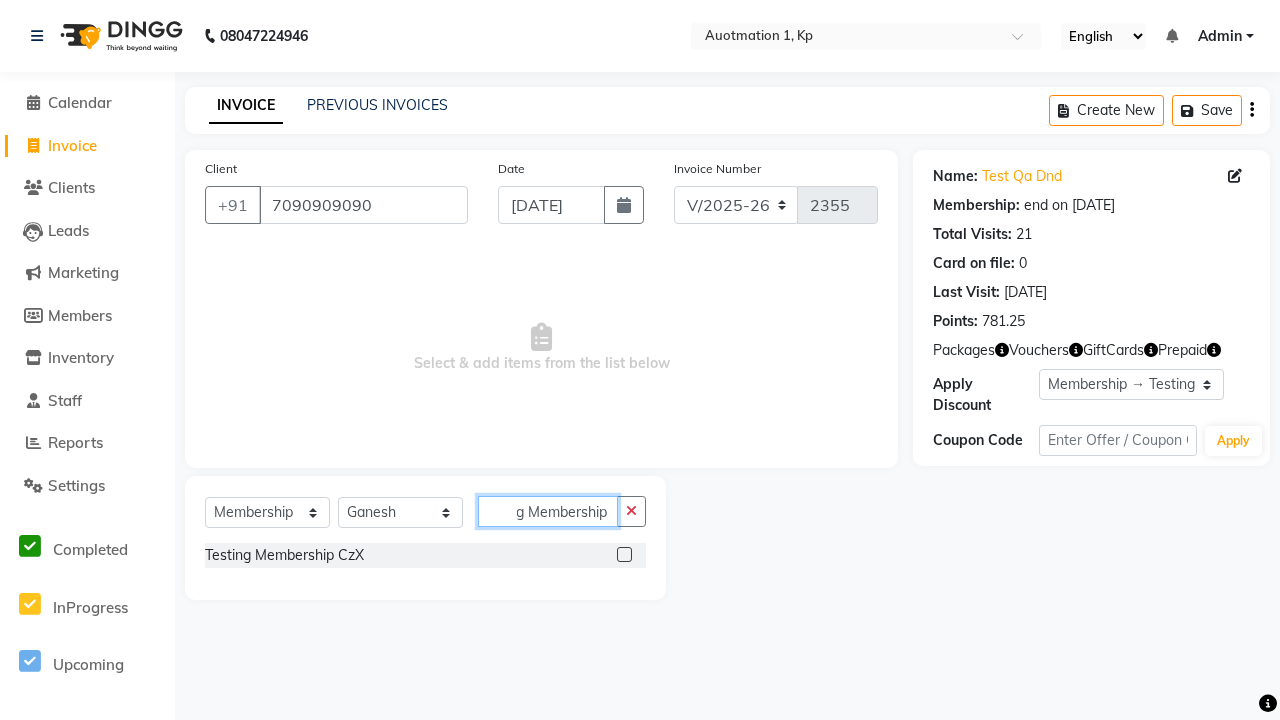 type on "Testing Membership CzX" 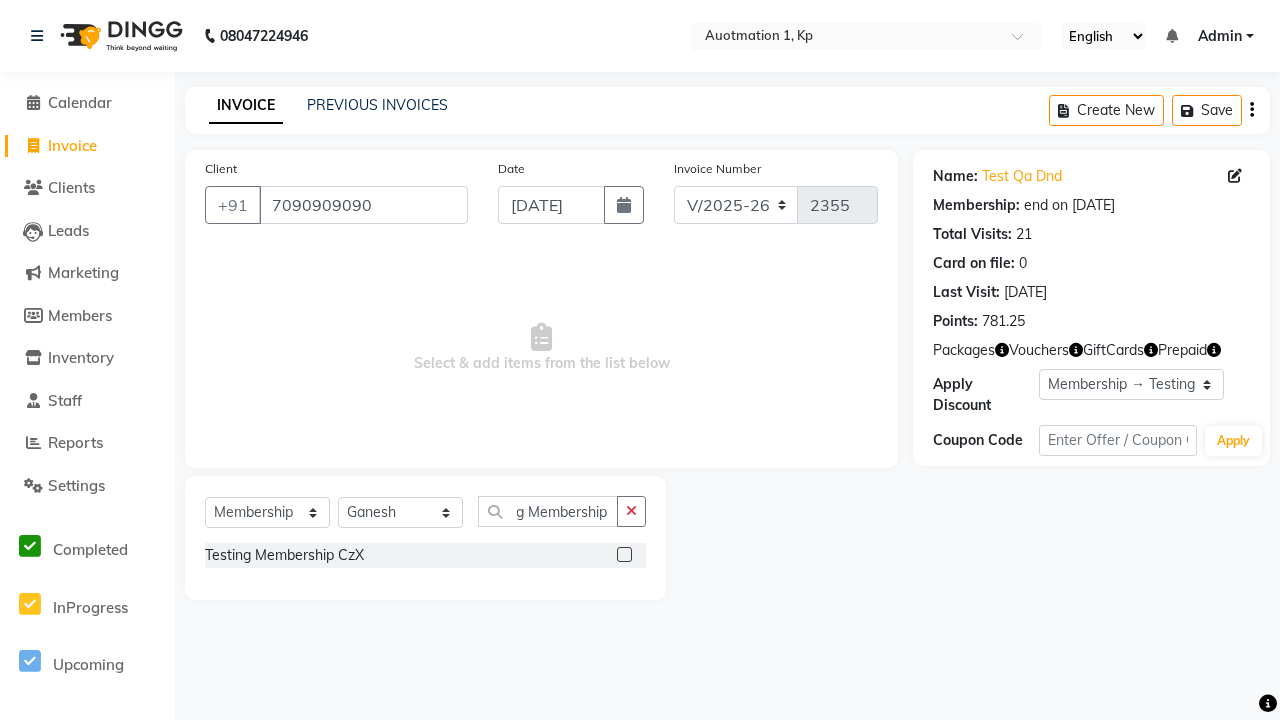 click 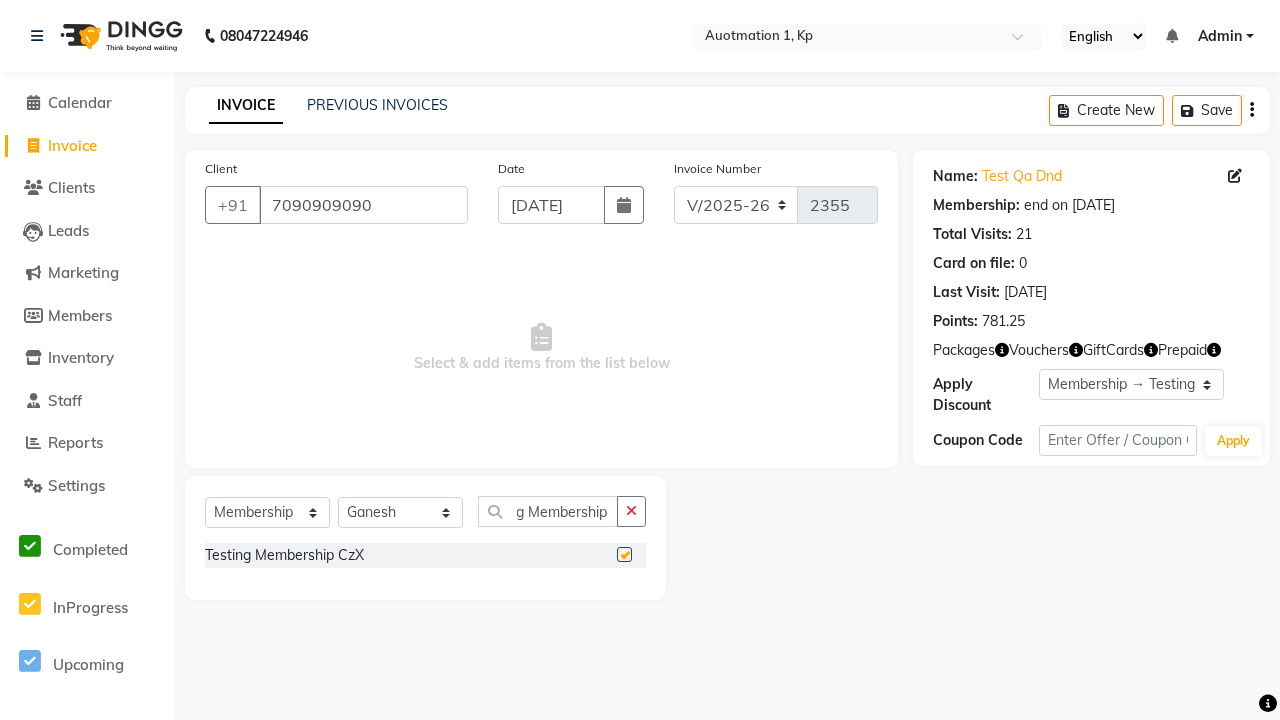 select on "select" 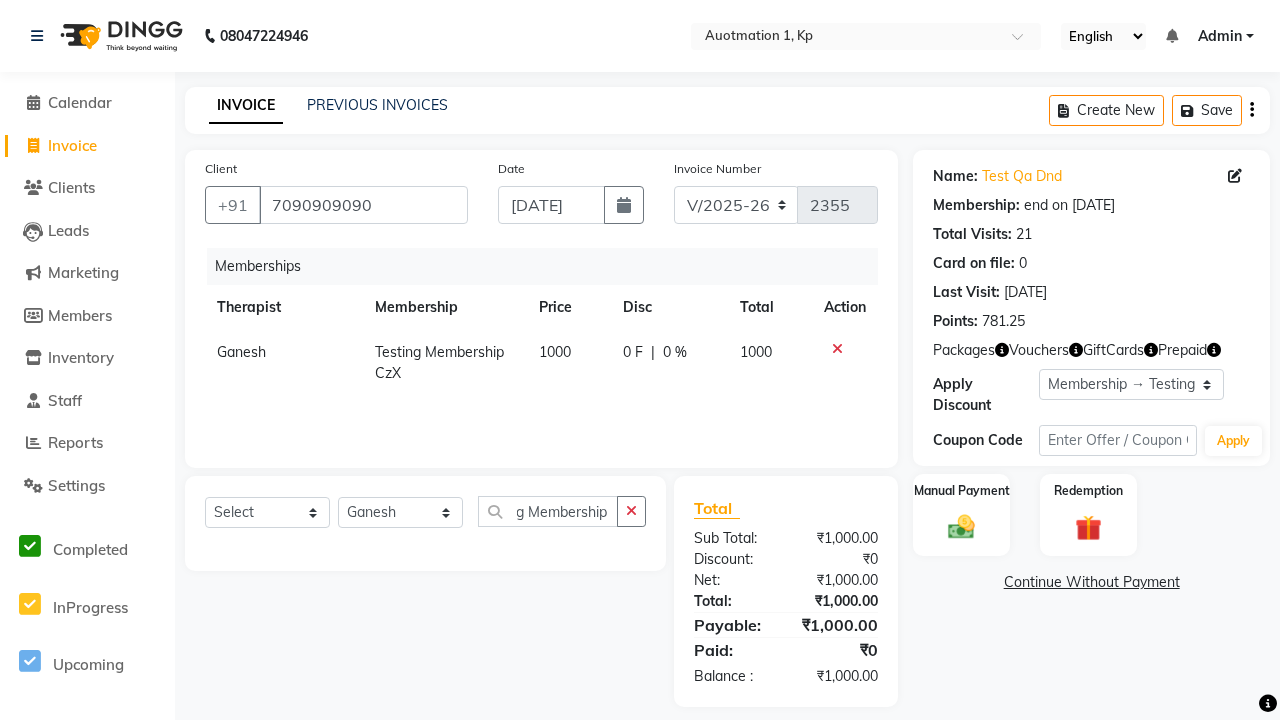 scroll, scrollTop: 0, scrollLeft: 0, axis: both 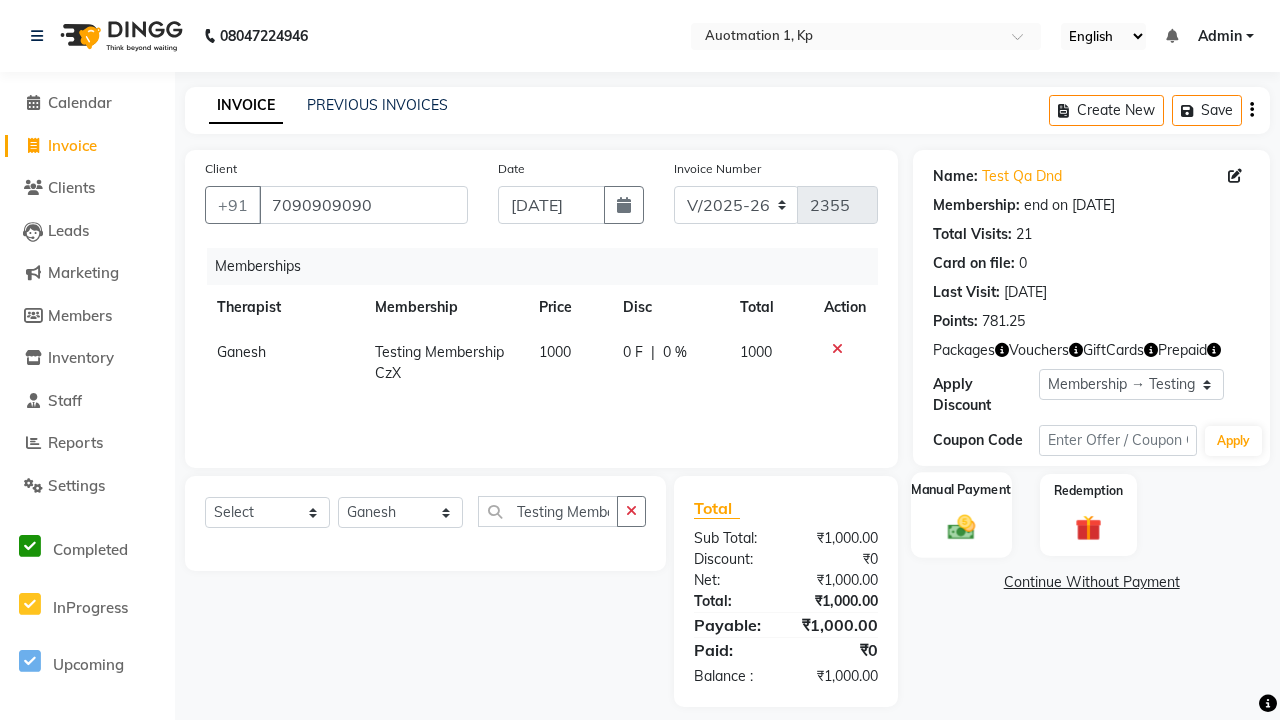 click 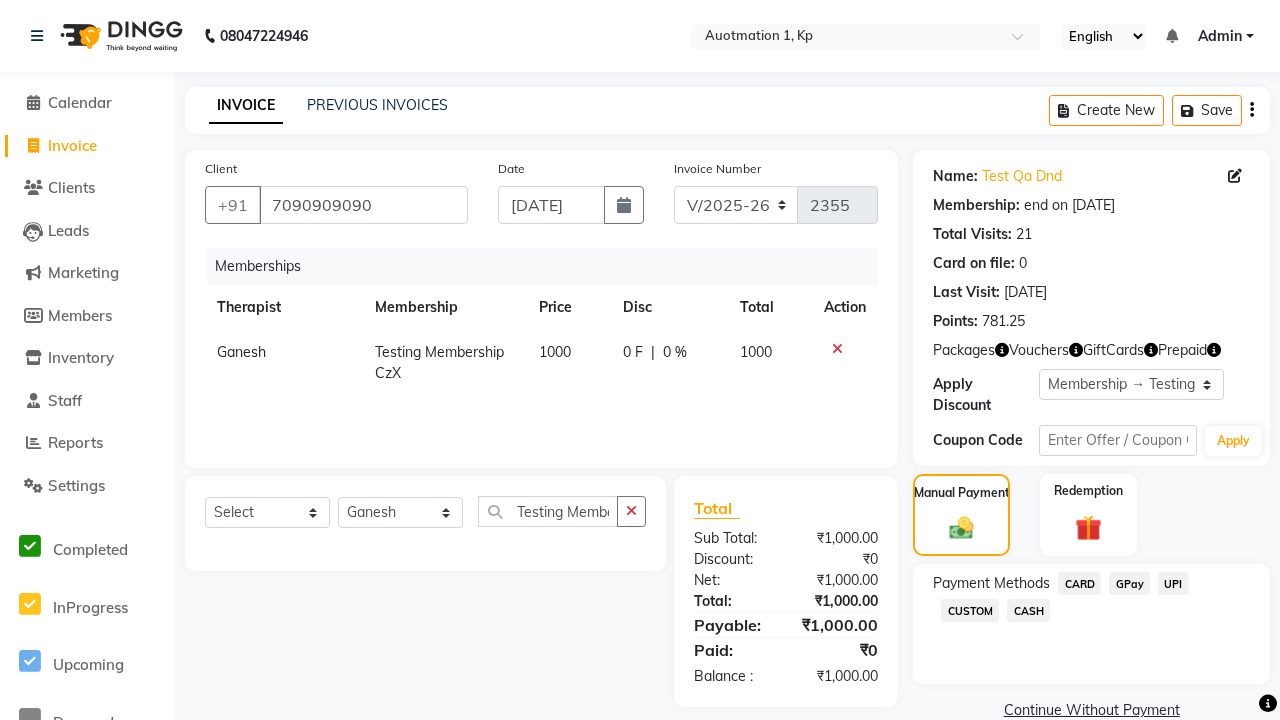 click on "CARD" 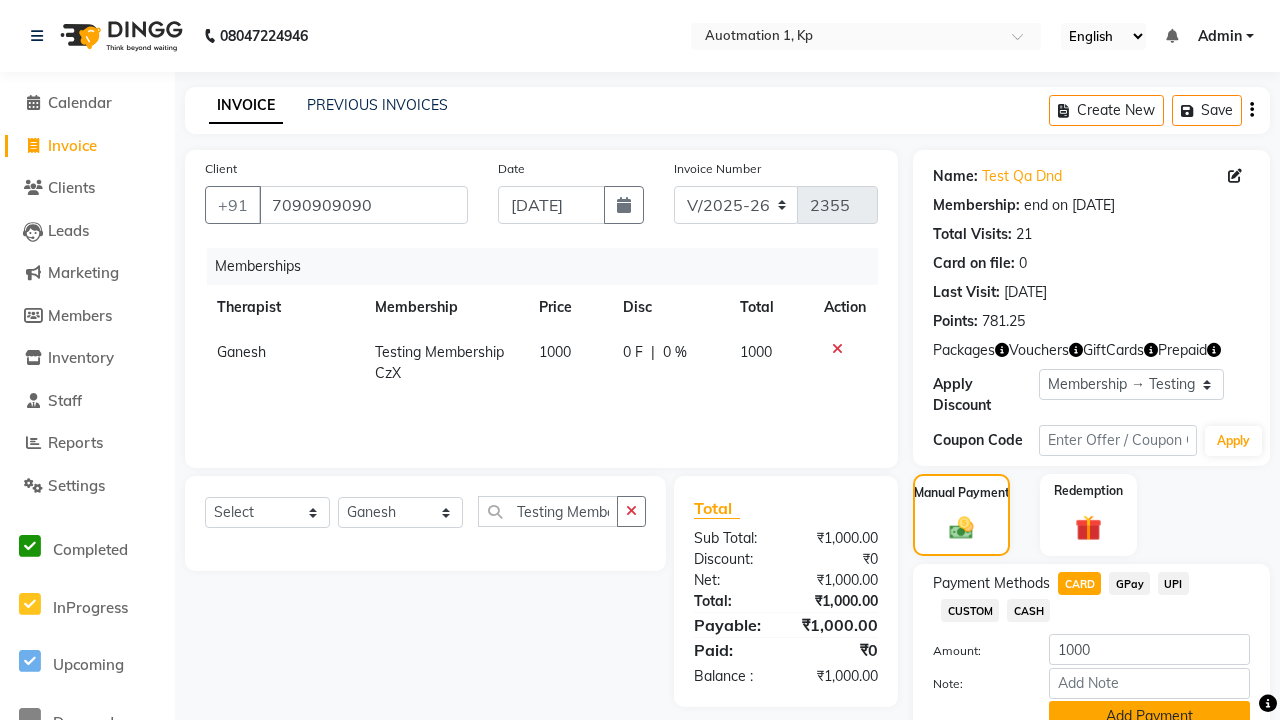scroll, scrollTop: 12, scrollLeft: 0, axis: vertical 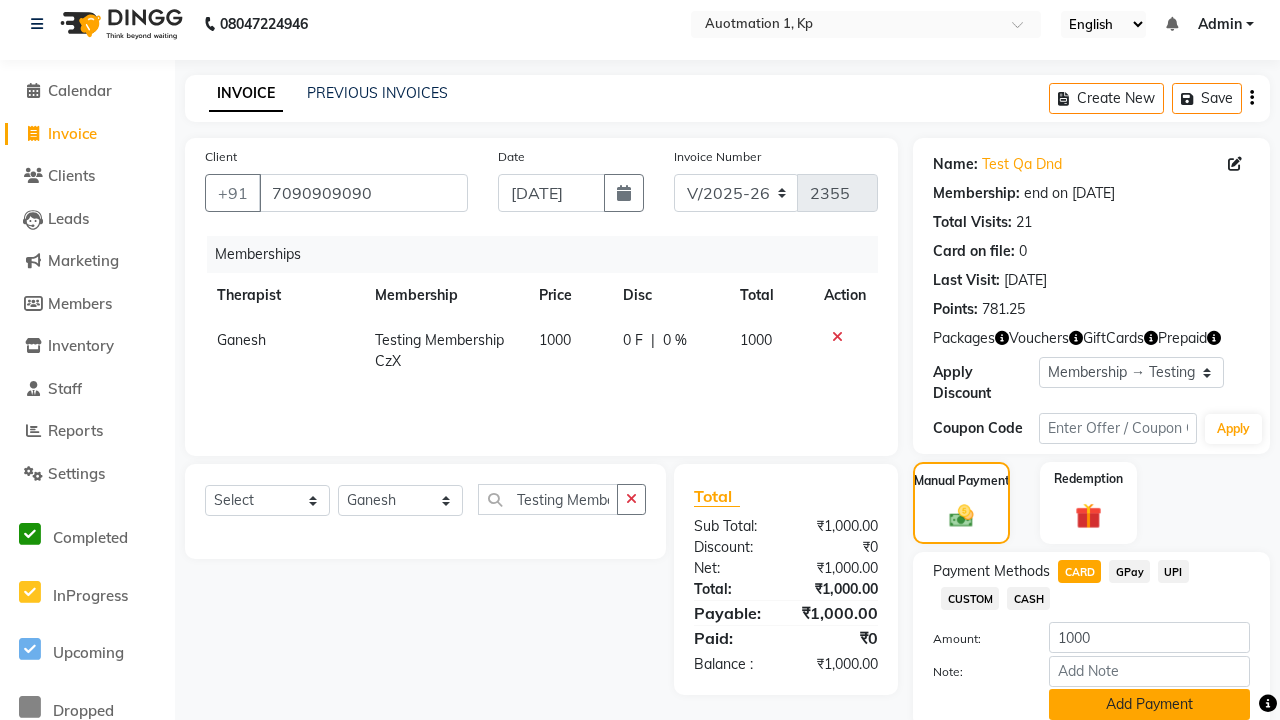 click on "Add Payment" 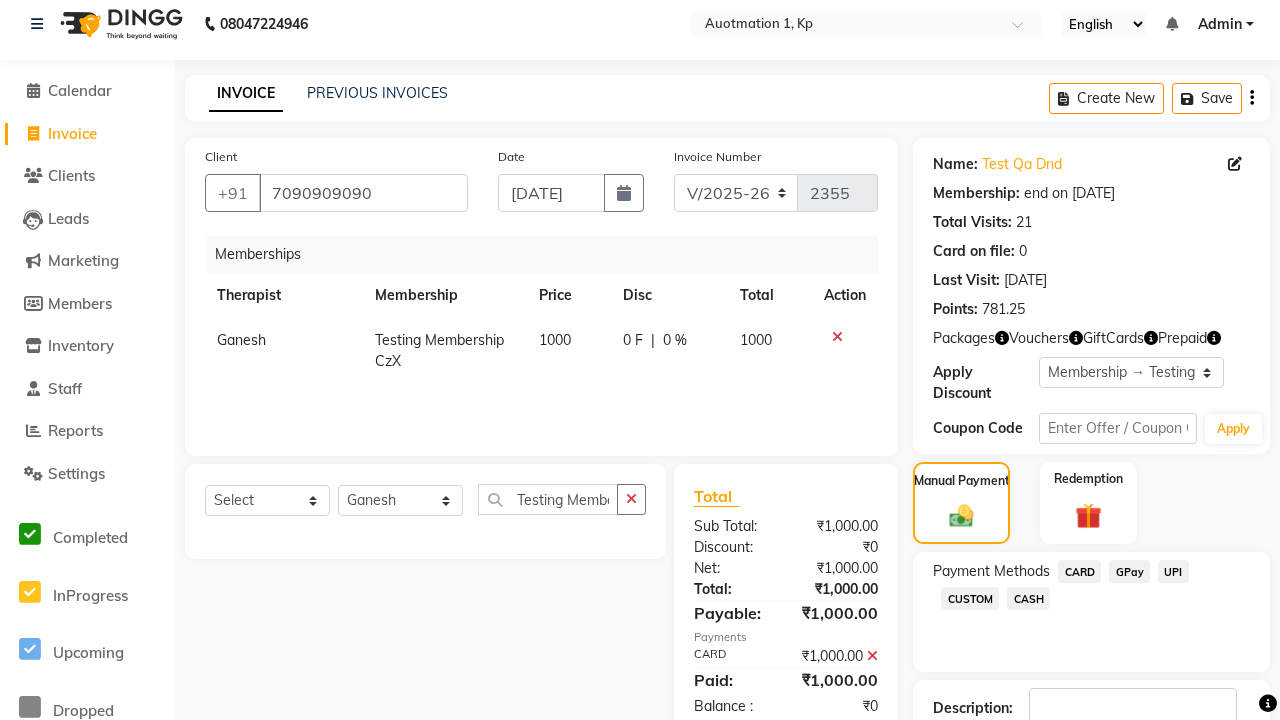 click 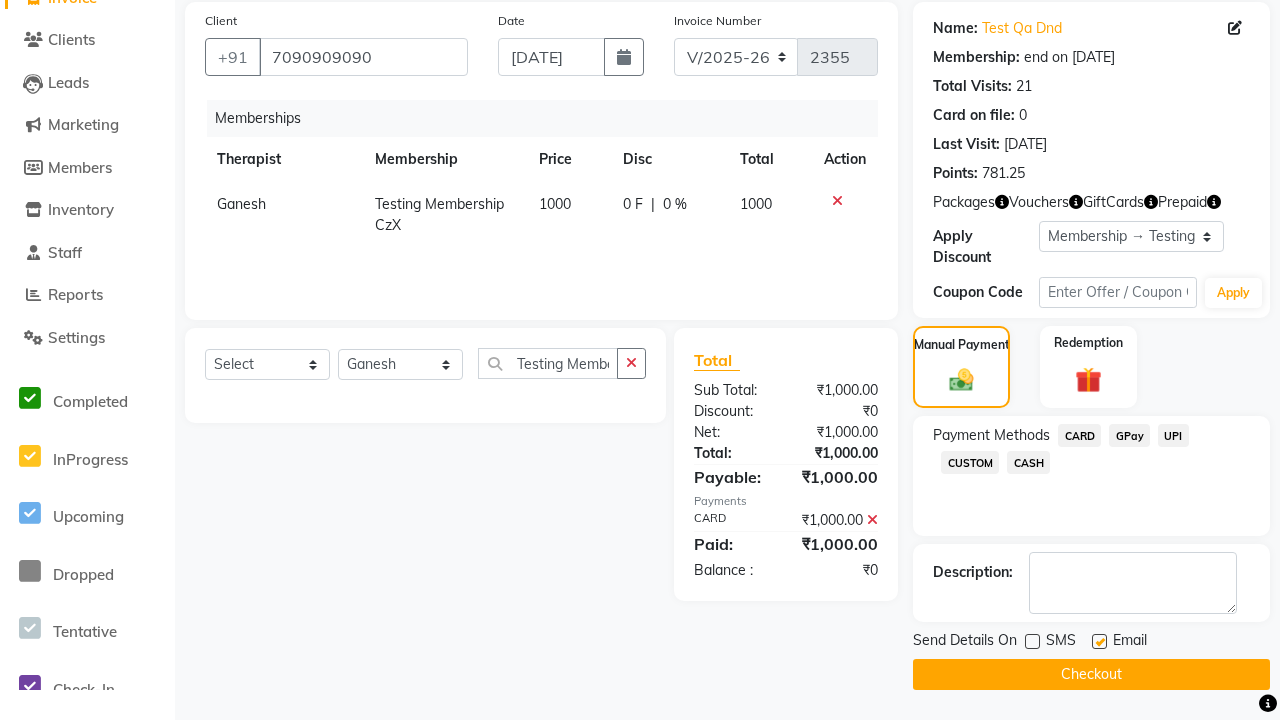 click 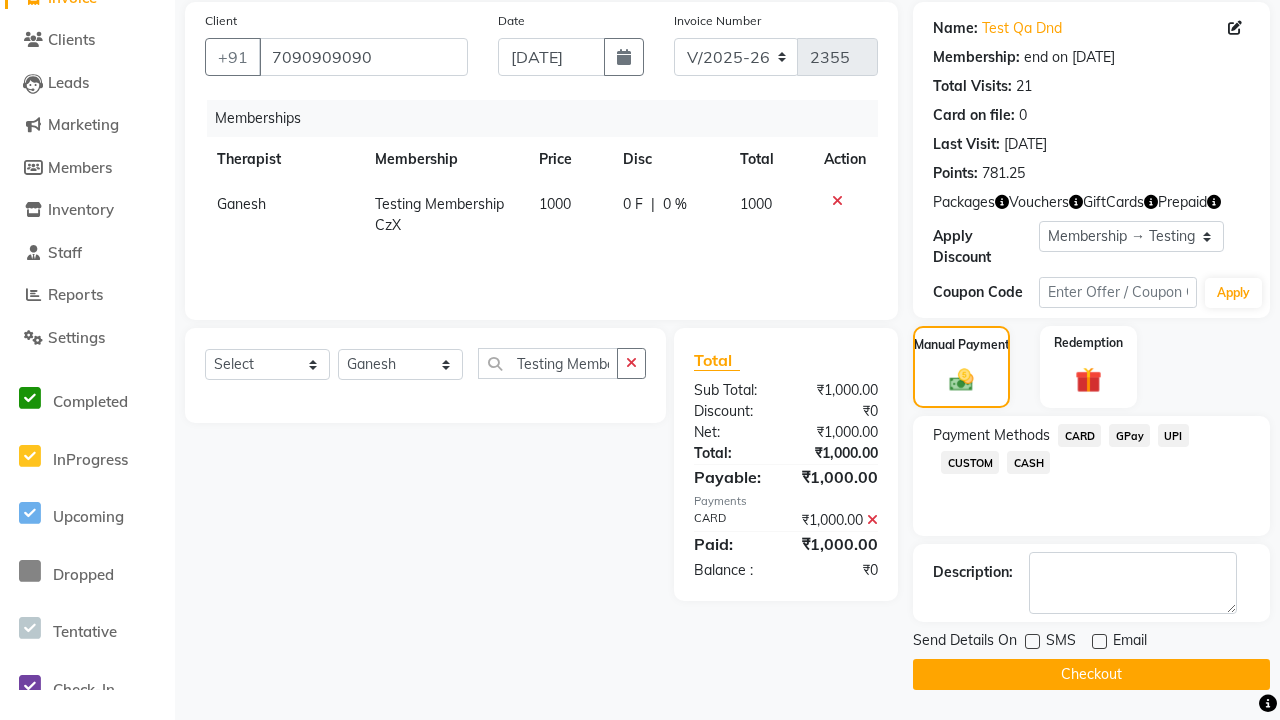 click on "Checkout" 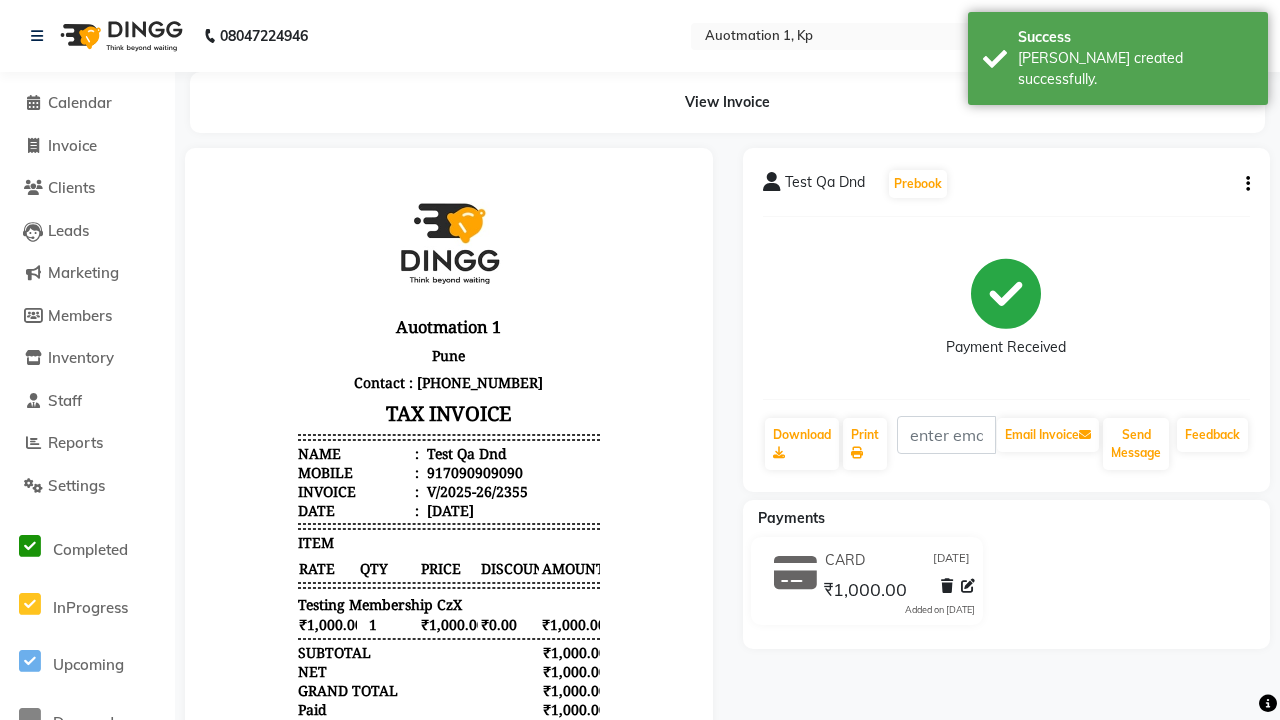 scroll, scrollTop: 0, scrollLeft: 0, axis: both 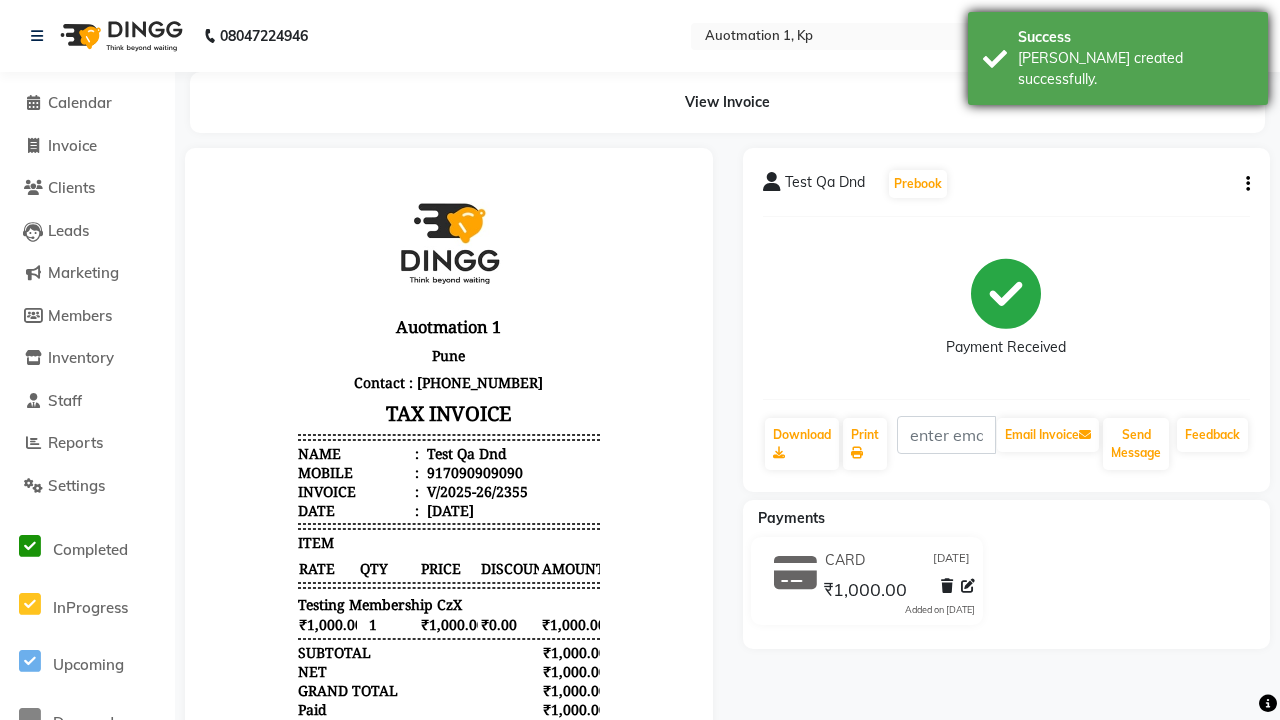 click on "[PERSON_NAME] created successfully." at bounding box center [1135, 69] 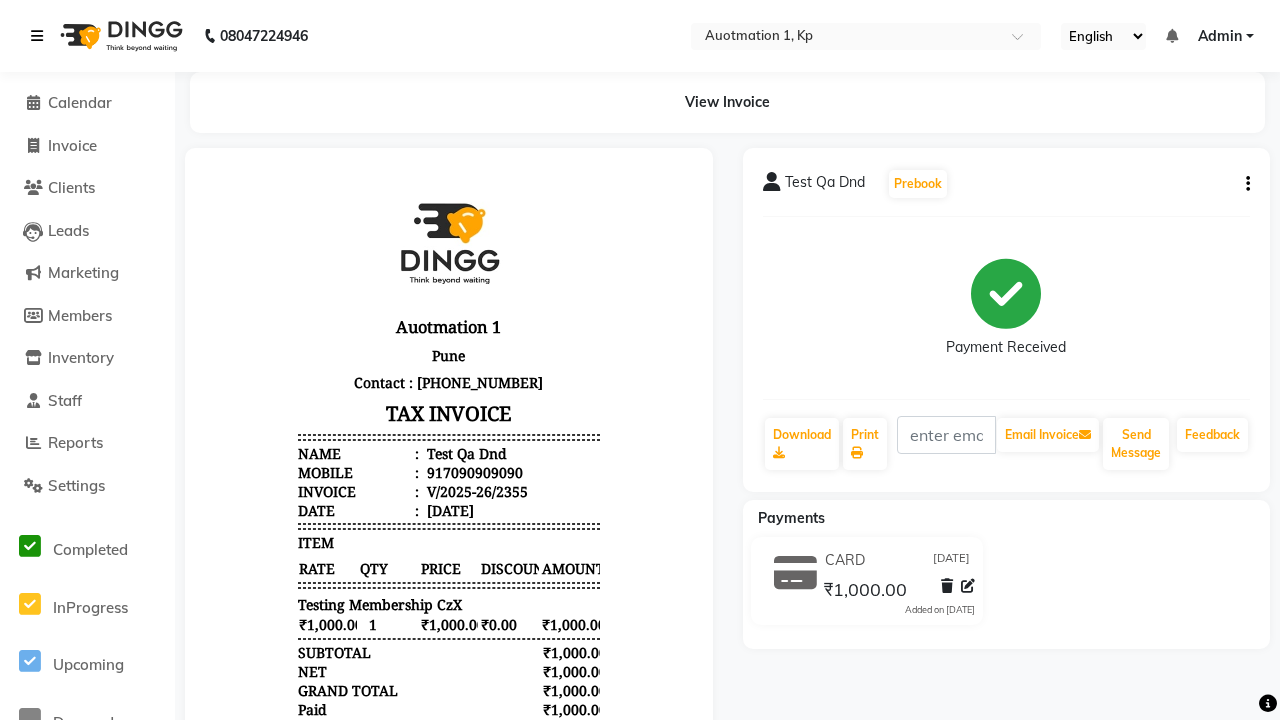 click at bounding box center [37, 36] 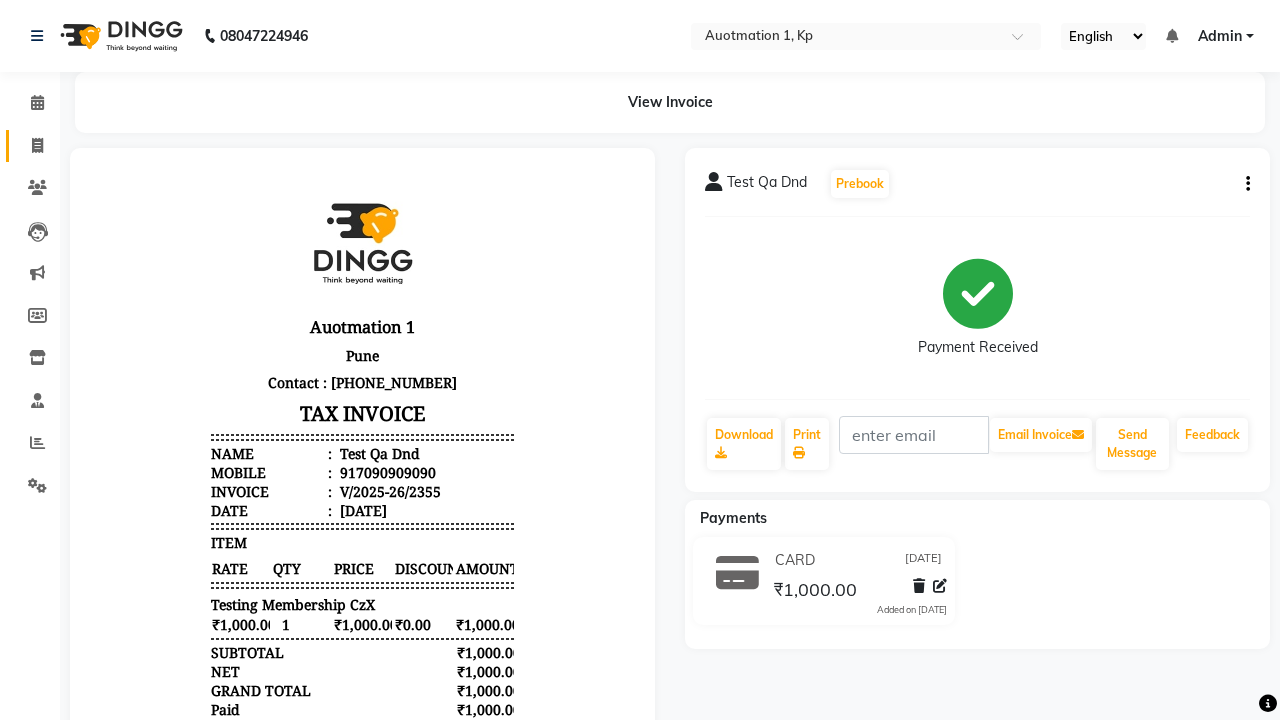 click 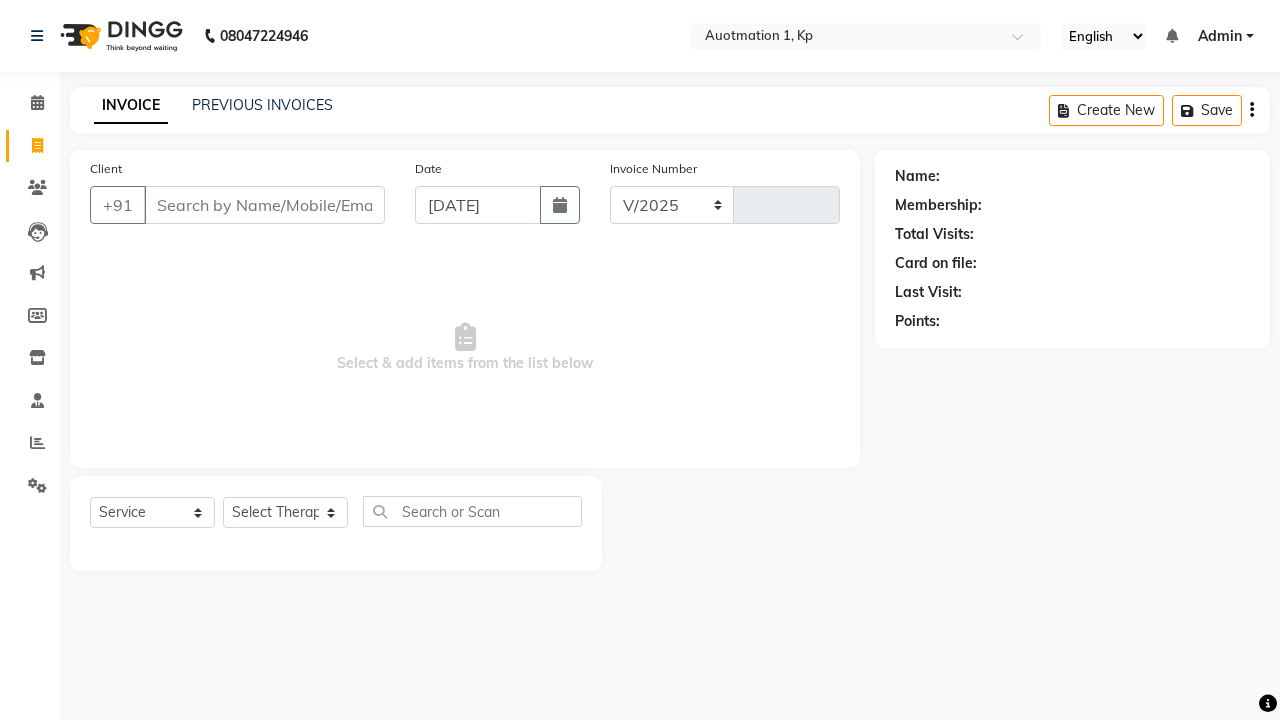 select on "150" 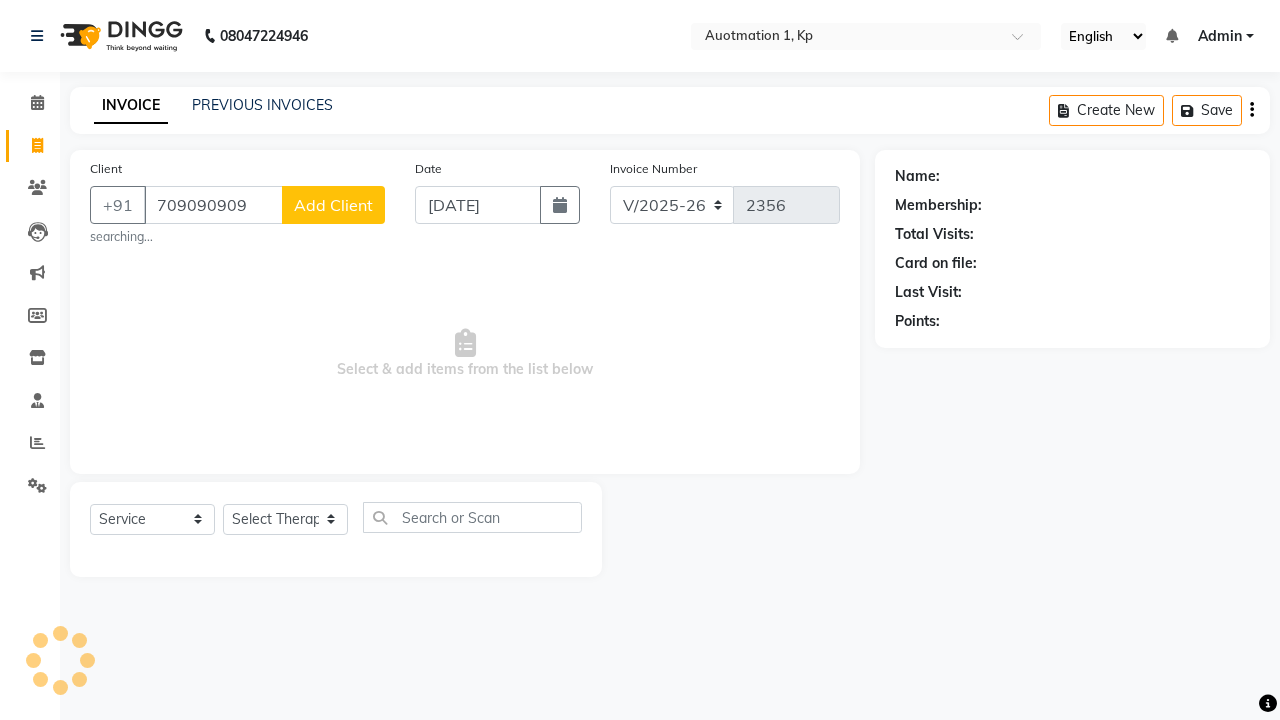 type on "709090909" 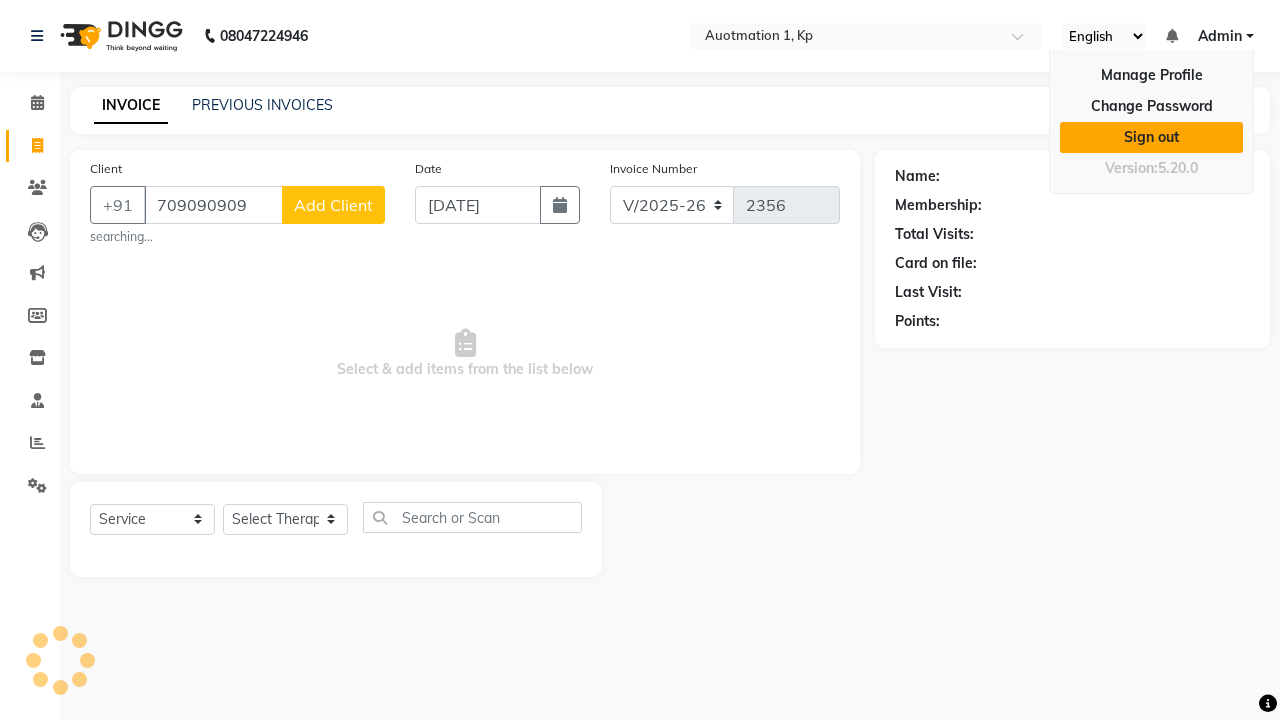 click on "Sign out" at bounding box center (1151, 137) 